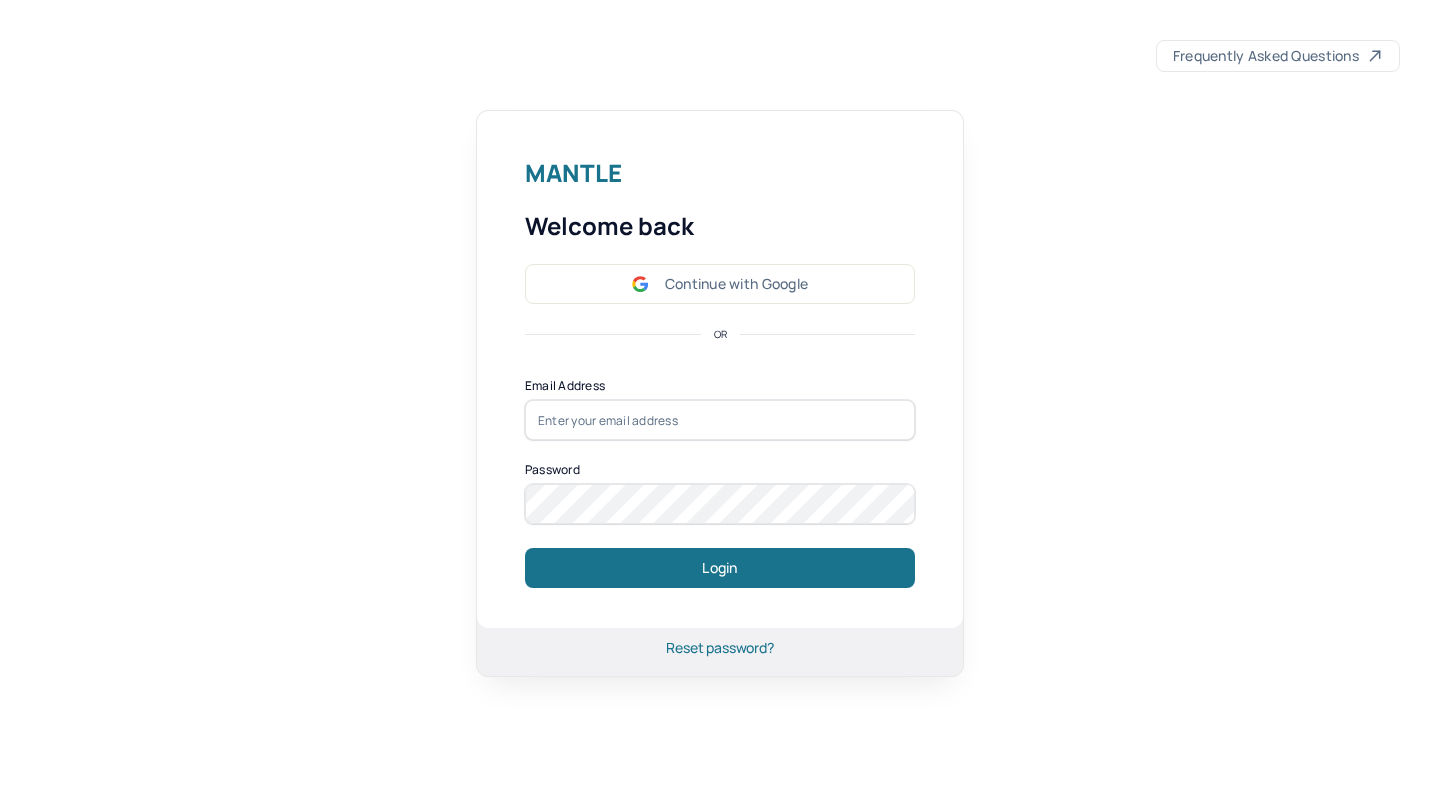 scroll, scrollTop: 0, scrollLeft: 0, axis: both 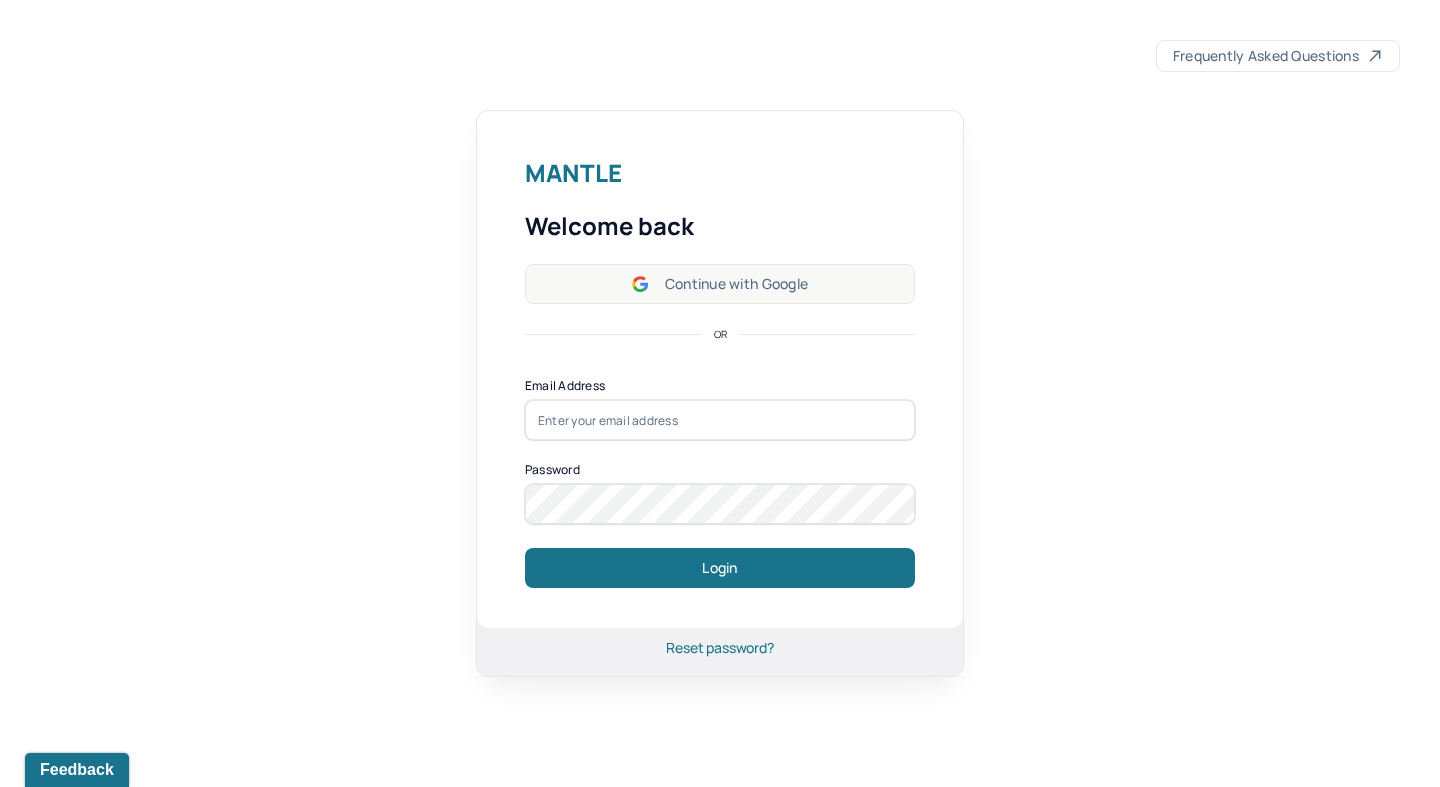 click on "Continue with Google" at bounding box center (720, 284) 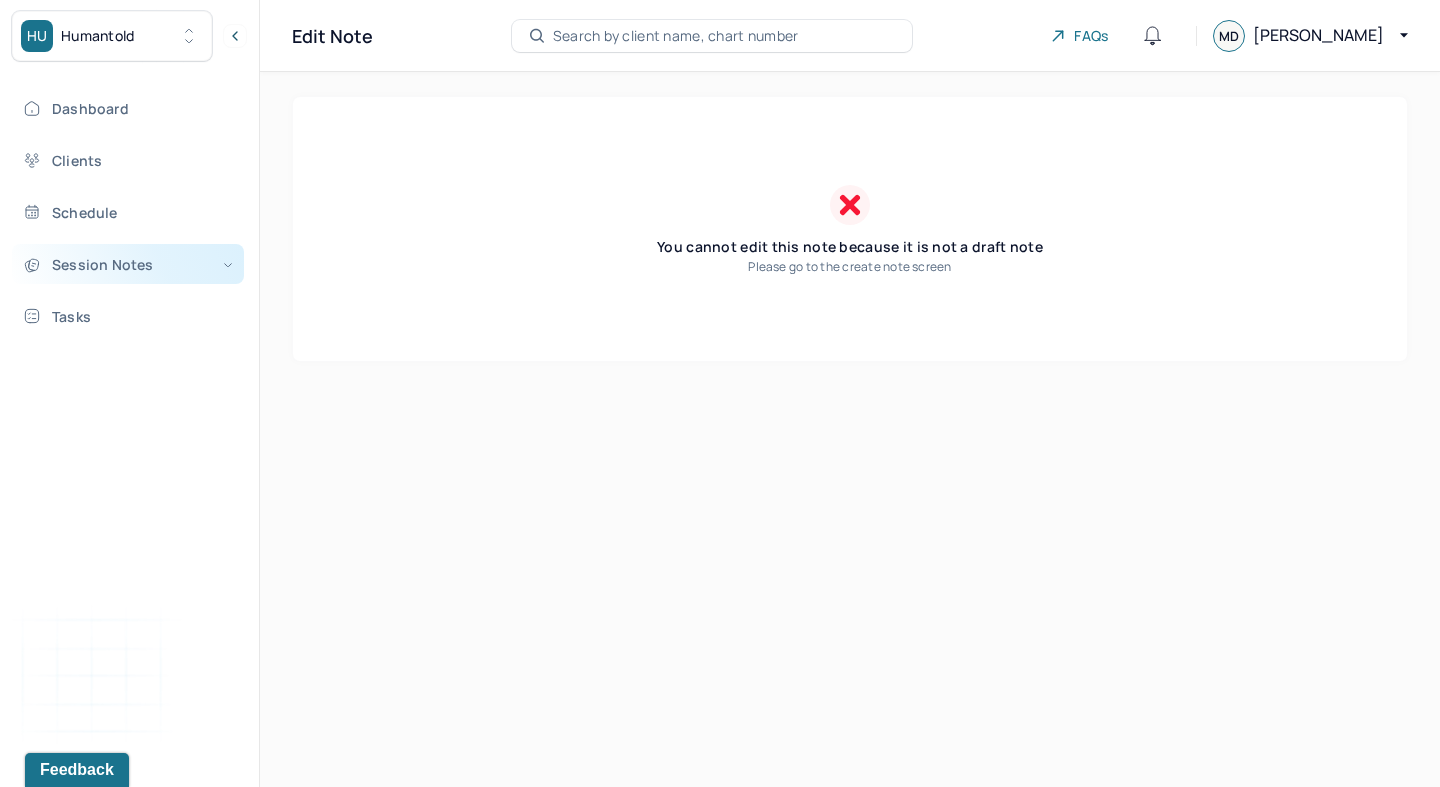 click on "Session Notes" at bounding box center (128, 264) 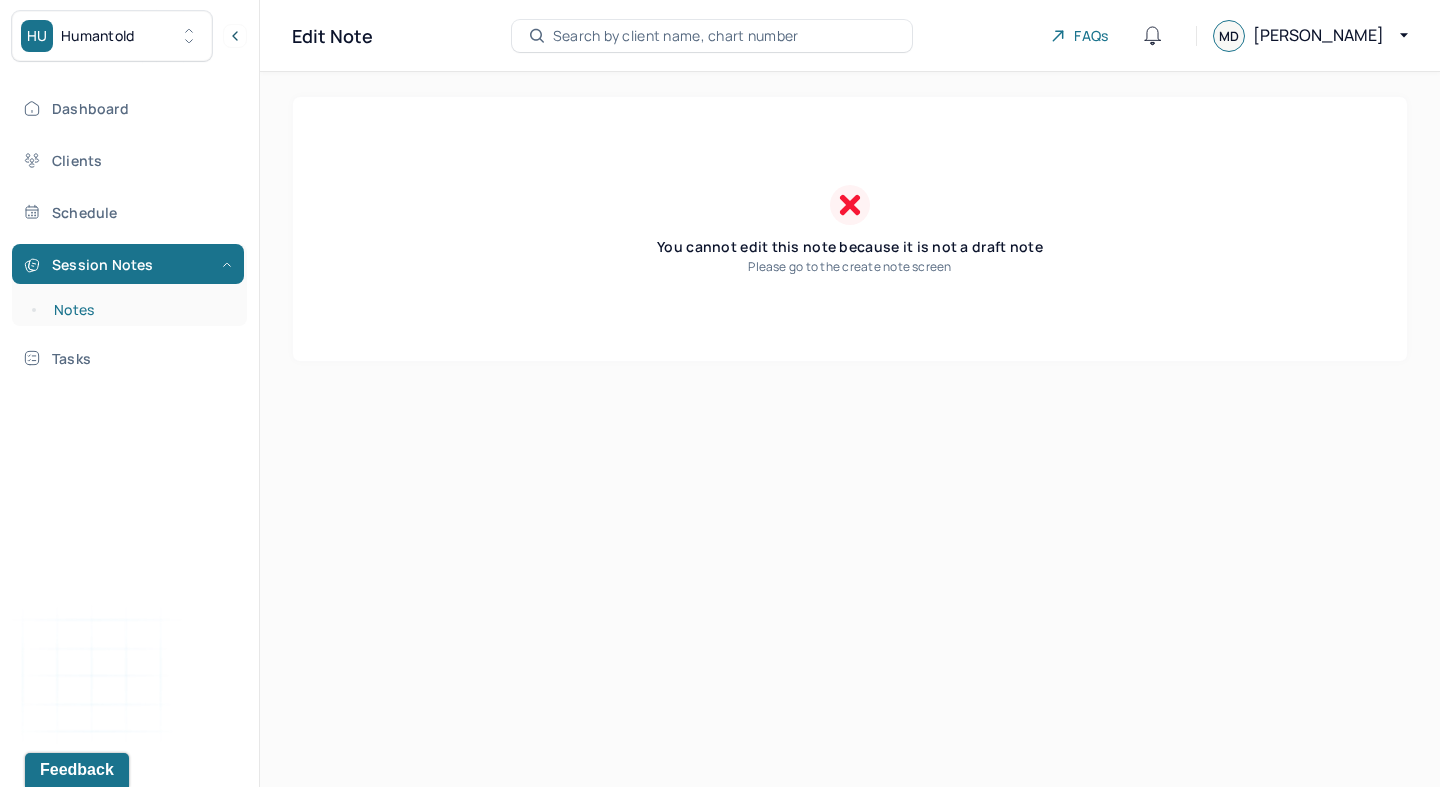 click on "Notes" at bounding box center [139, 310] 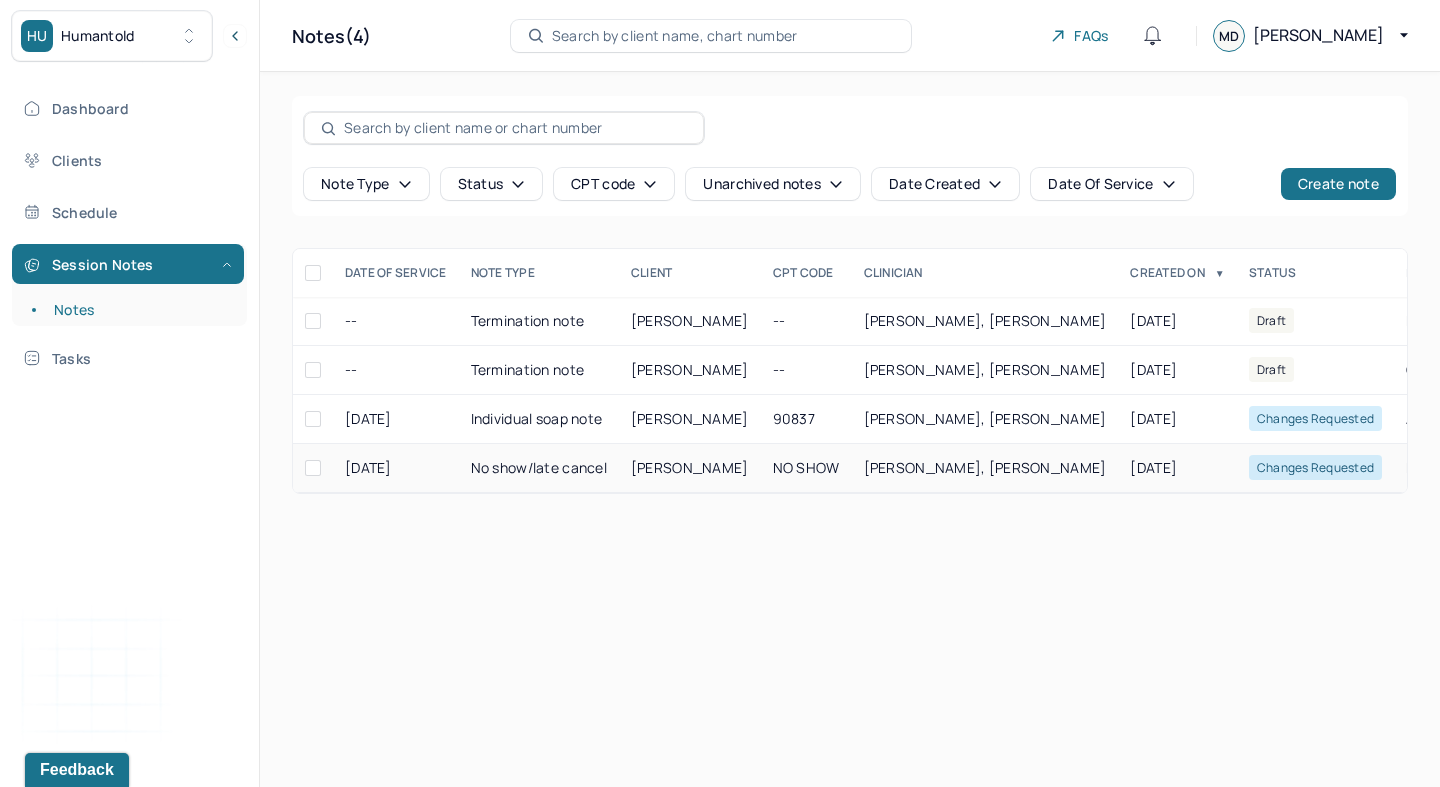 click on "[PERSON_NAME]" at bounding box center [690, 467] 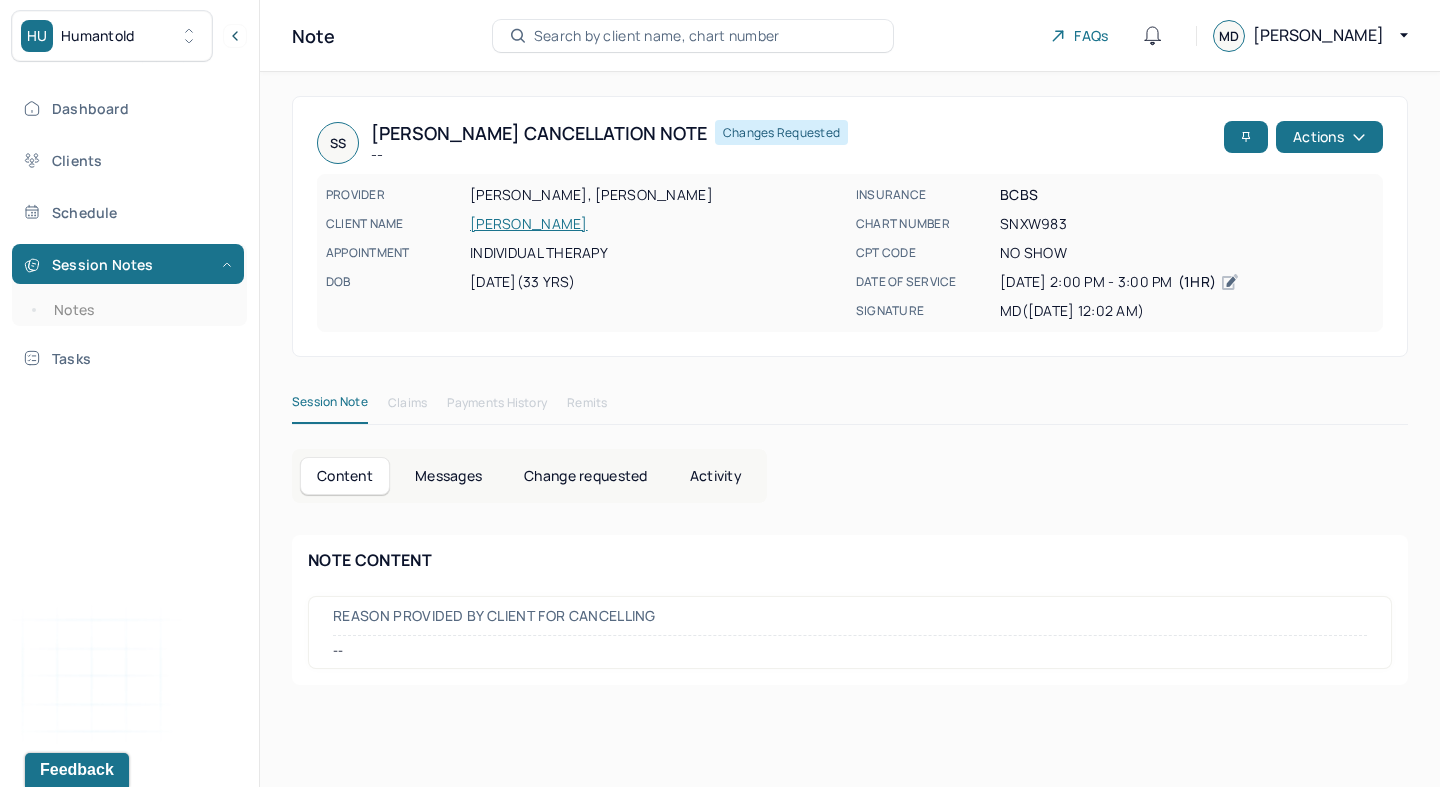 click on "Change requested" at bounding box center (585, 476) 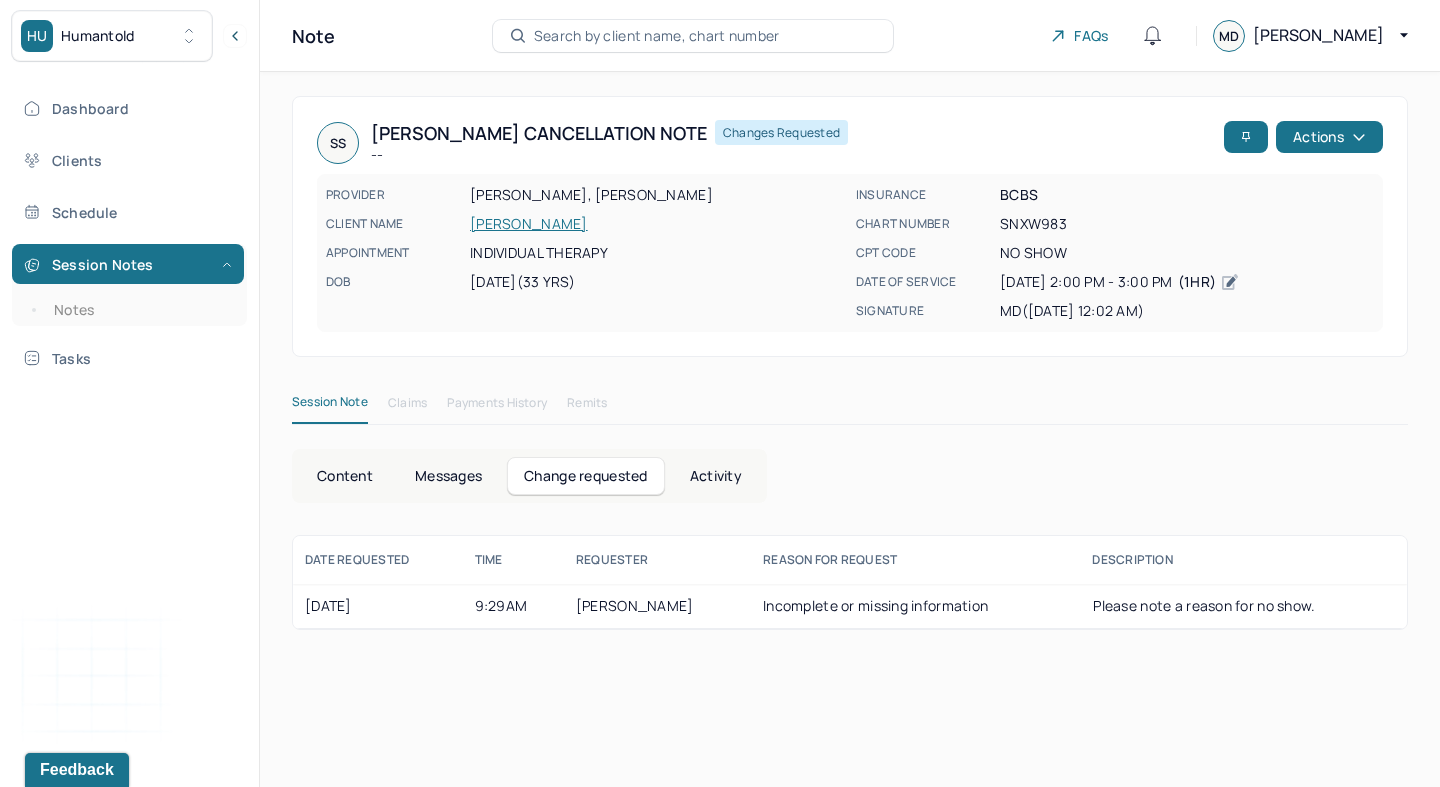 click on "Messages" at bounding box center (448, 476) 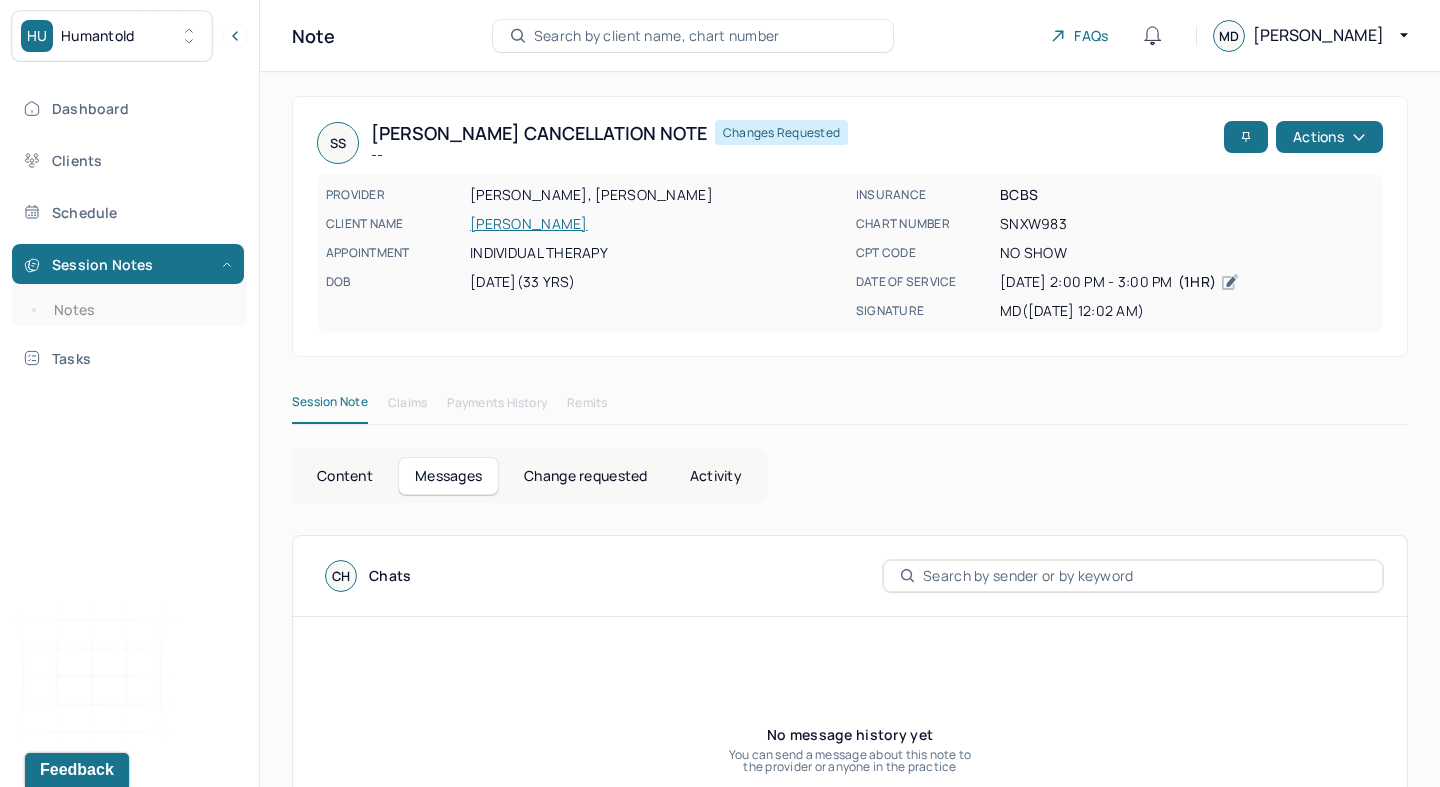 click on "Content" at bounding box center (345, 476) 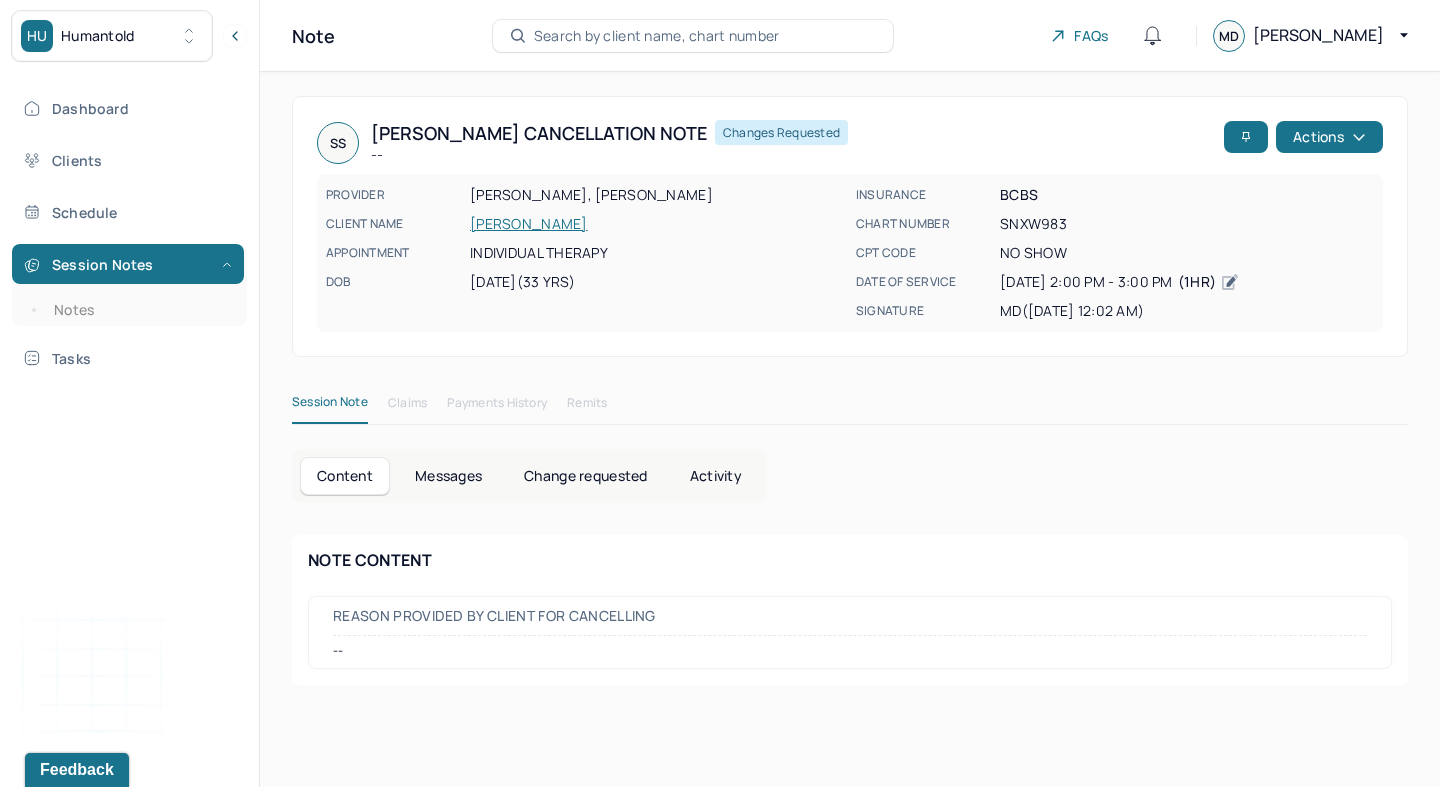 click on "Messages" at bounding box center [448, 476] 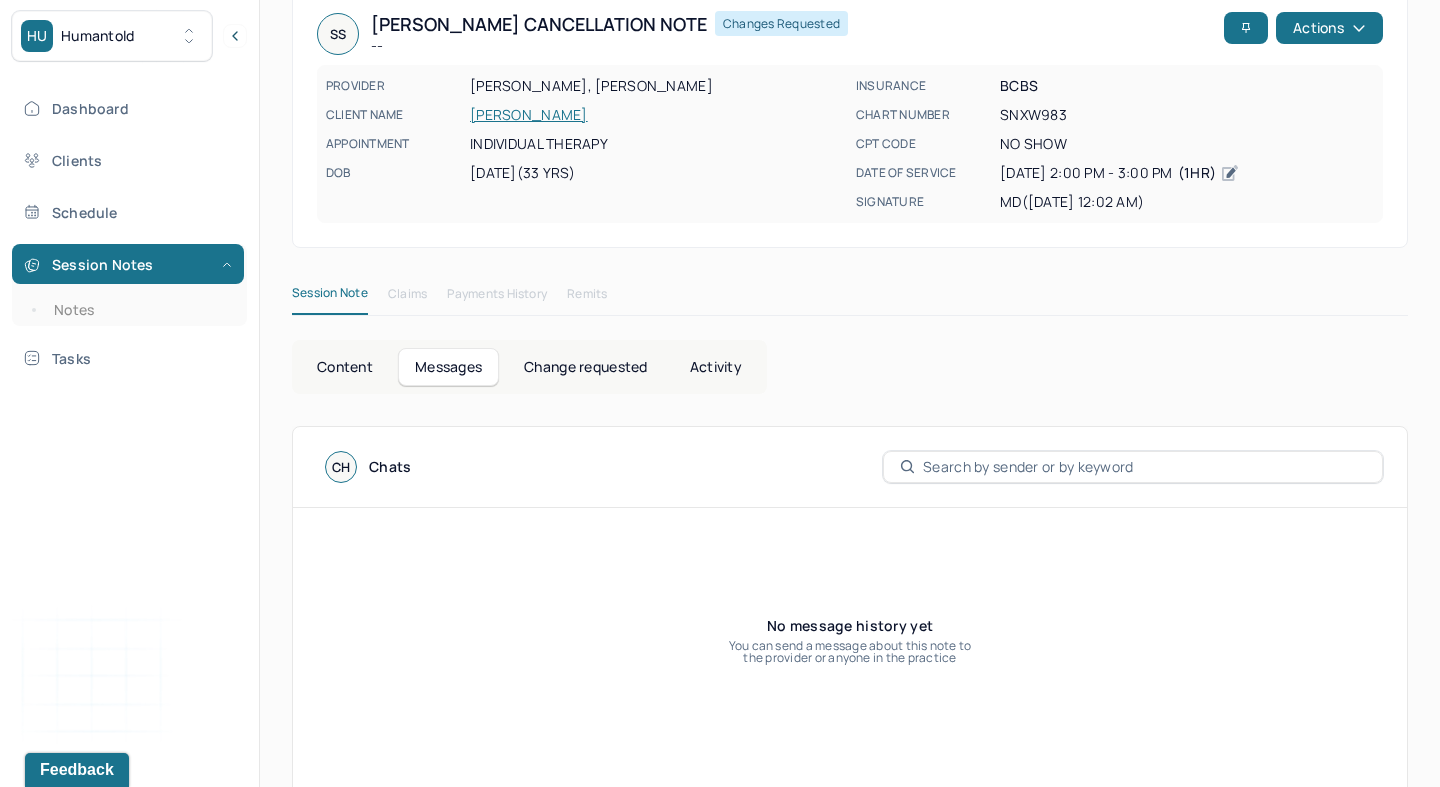 scroll, scrollTop: 128, scrollLeft: 0, axis: vertical 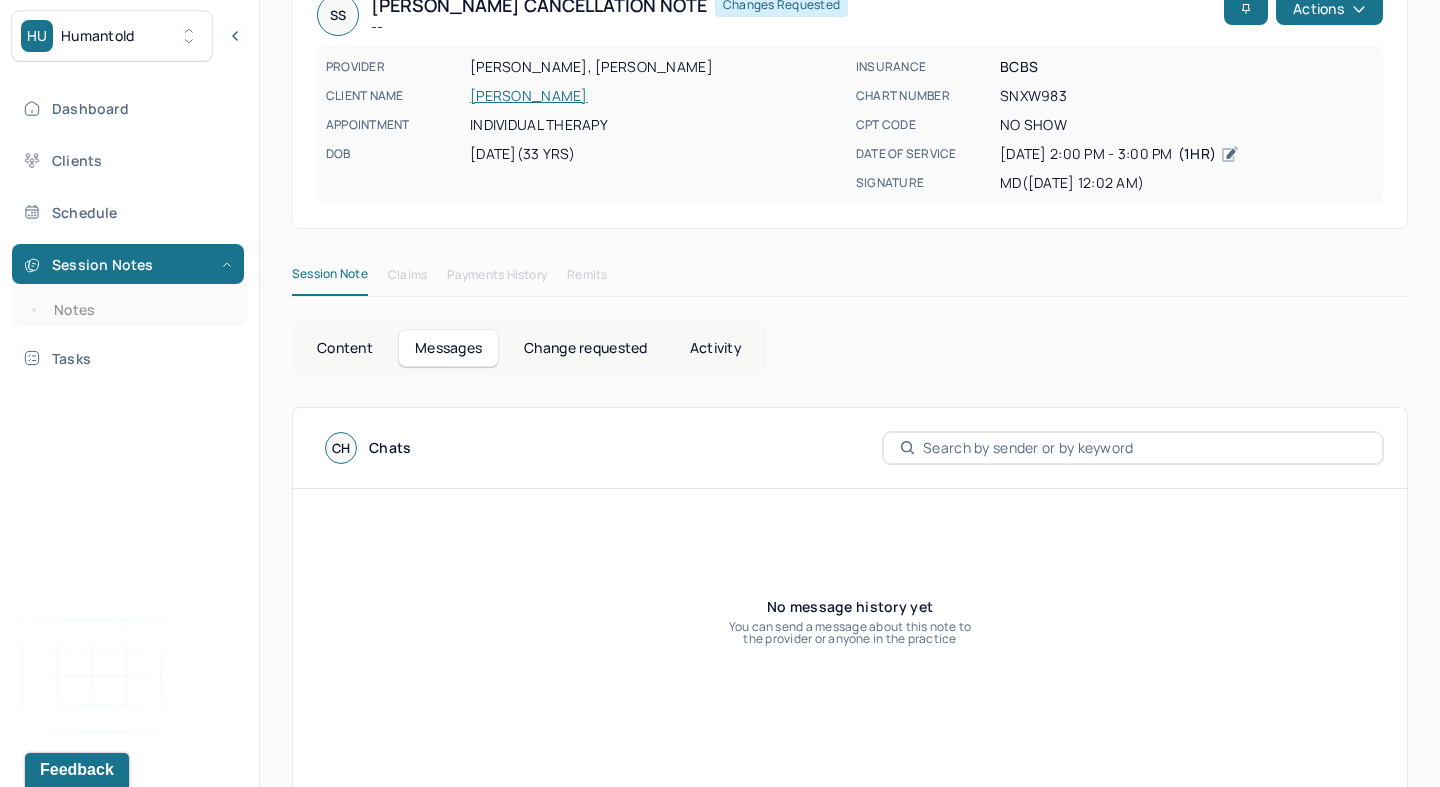 click on "Content" at bounding box center (345, 348) 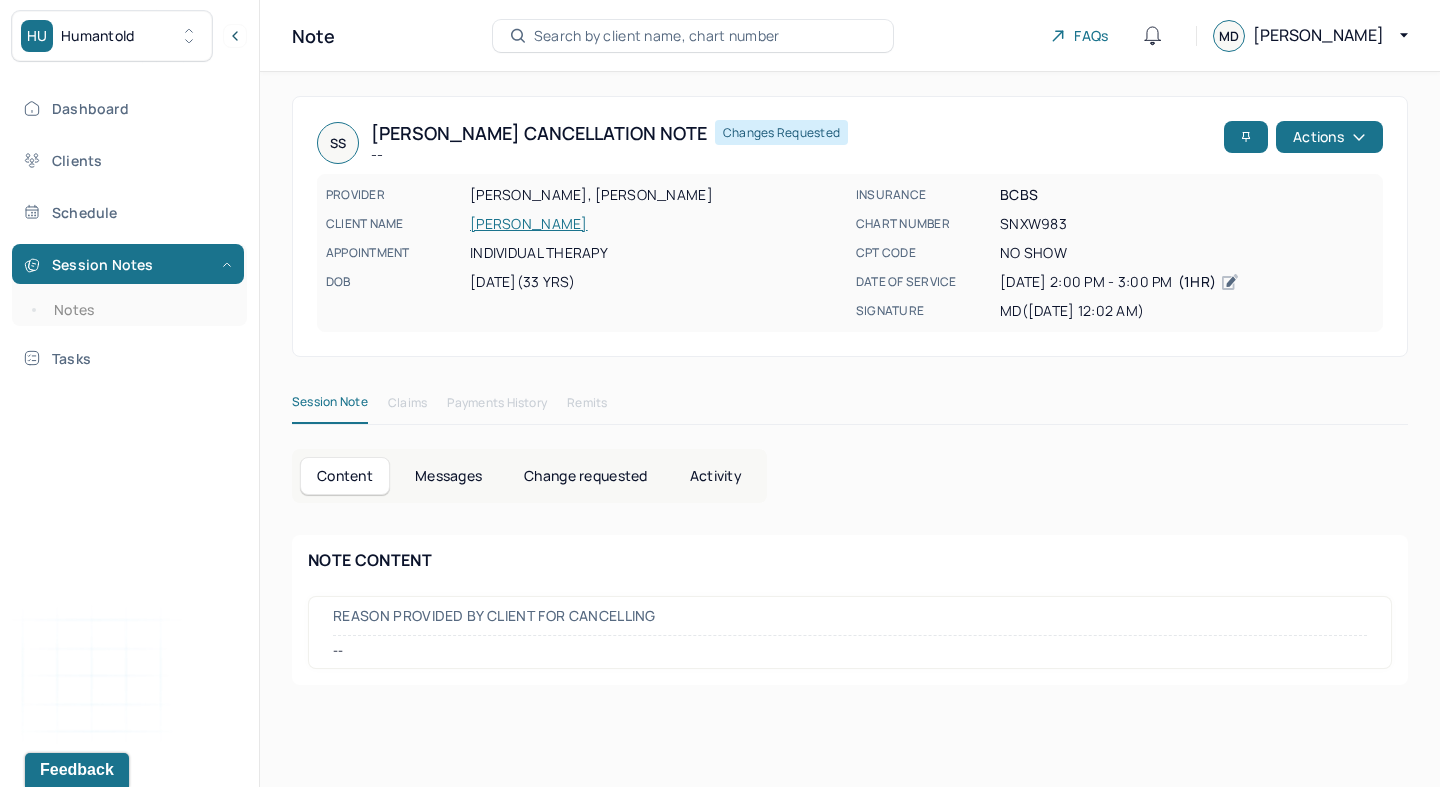 scroll, scrollTop: 0, scrollLeft: 0, axis: both 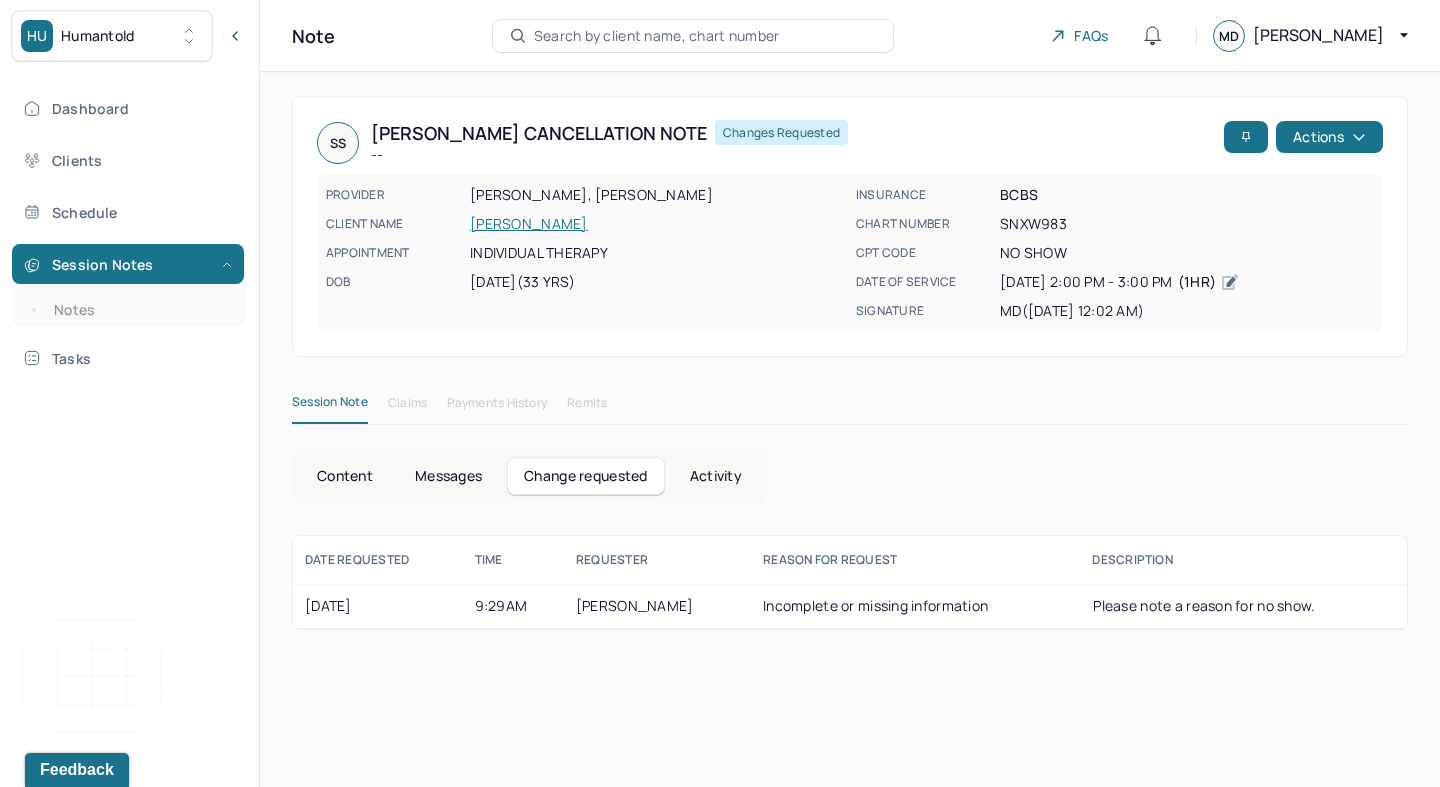 click on "Activity" at bounding box center (716, 476) 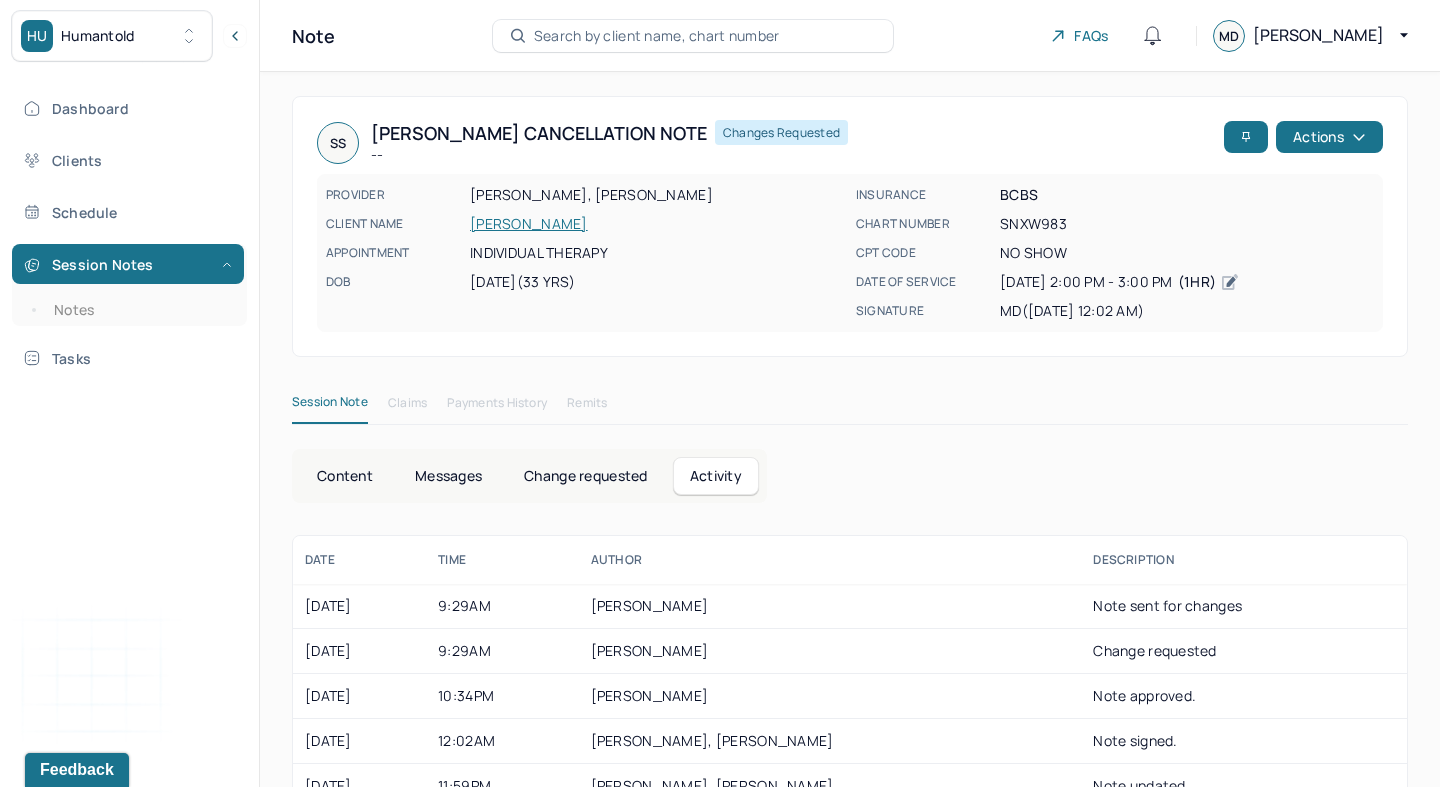 click on "Content" at bounding box center [345, 476] 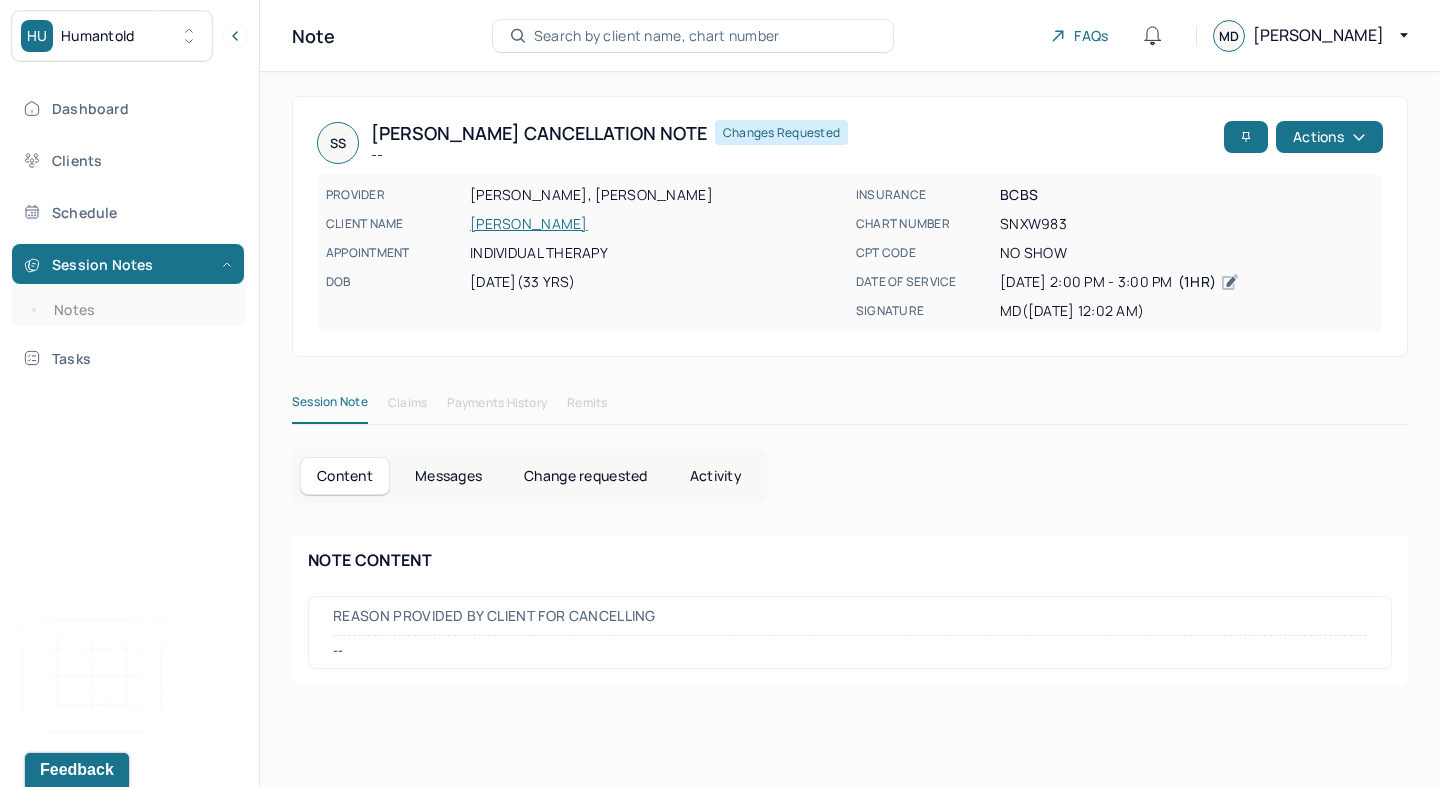 click on "[PERSON_NAME]" at bounding box center [657, 224] 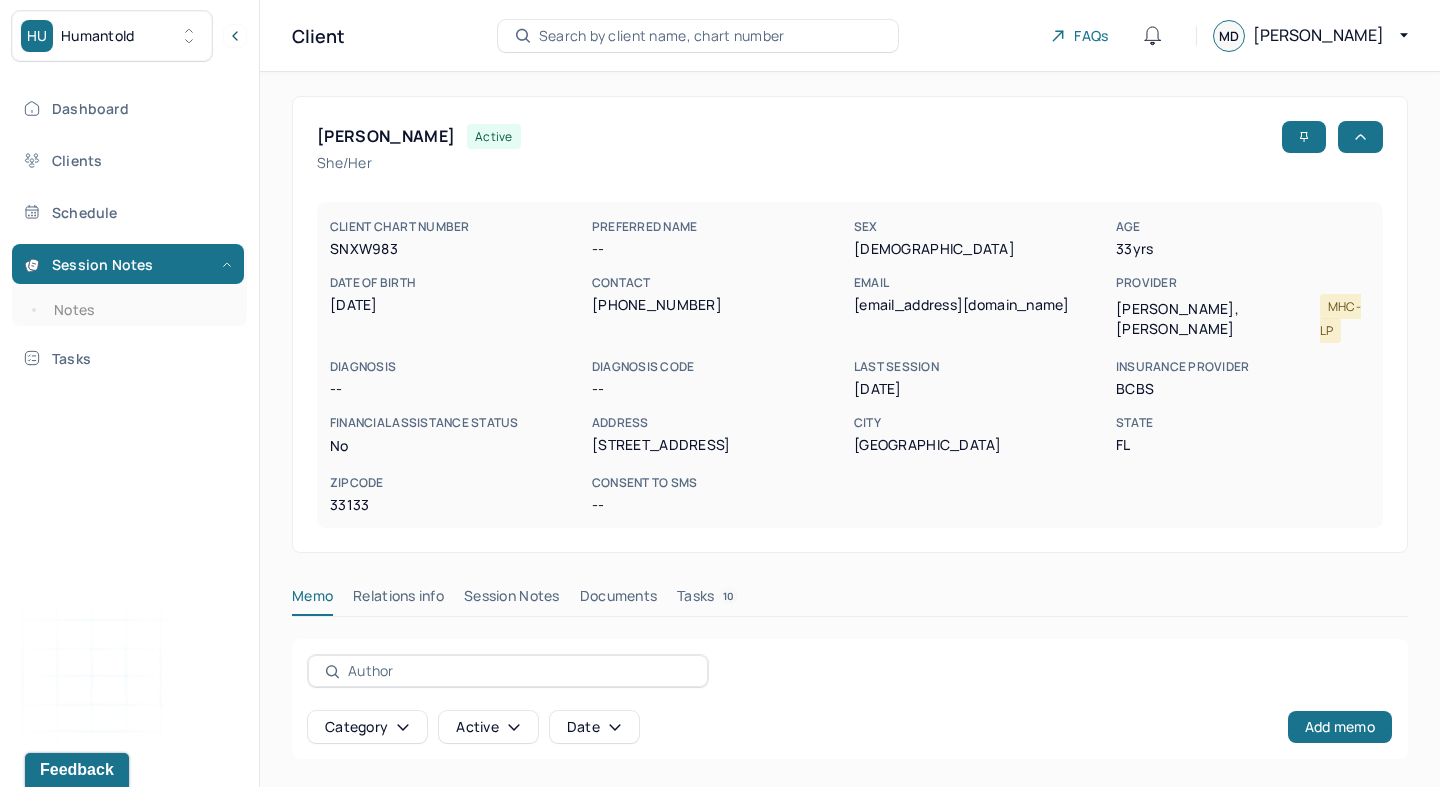 click on "Session Notes" at bounding box center [512, 600] 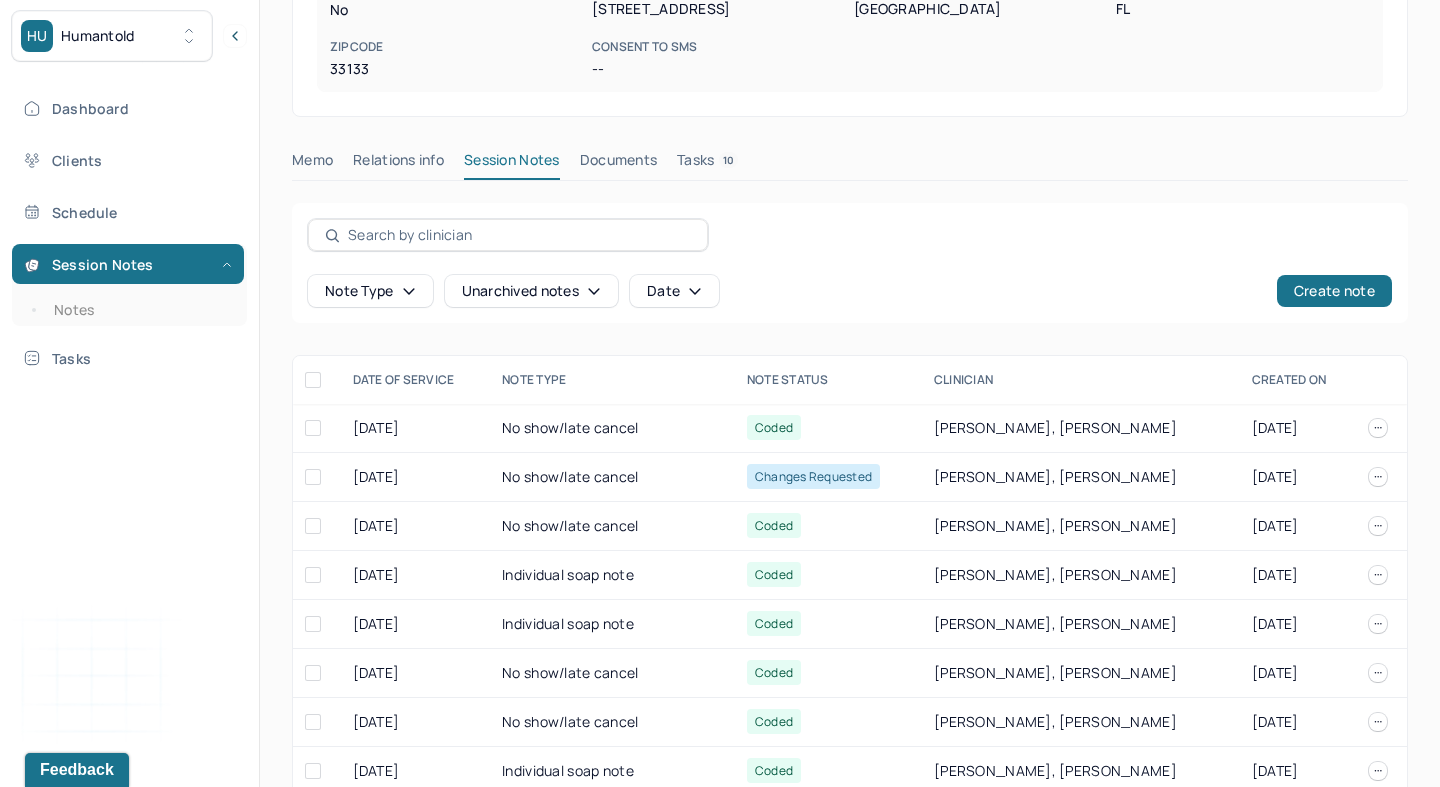 scroll, scrollTop: 438, scrollLeft: 0, axis: vertical 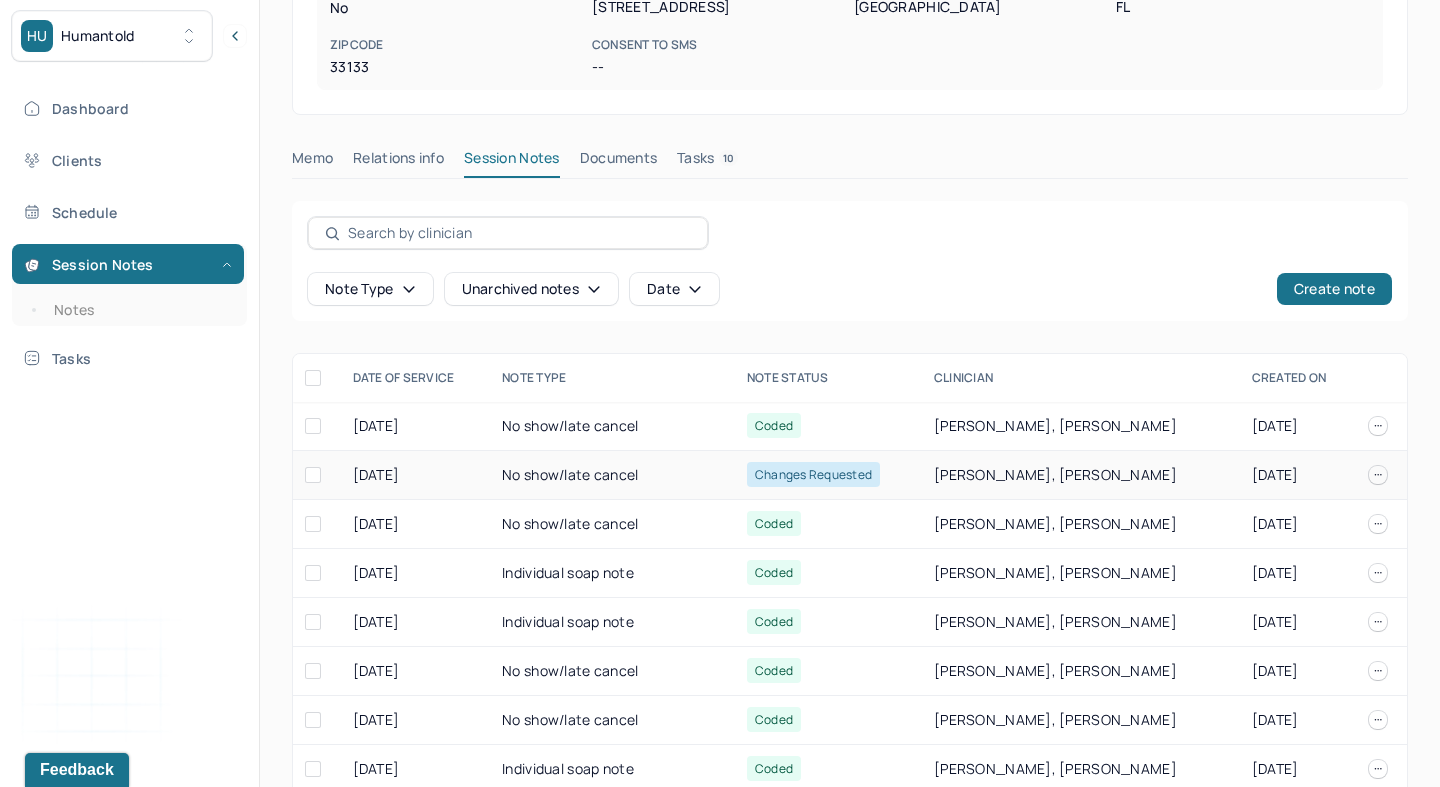 click on "No show/late cancel" at bounding box center [612, 475] 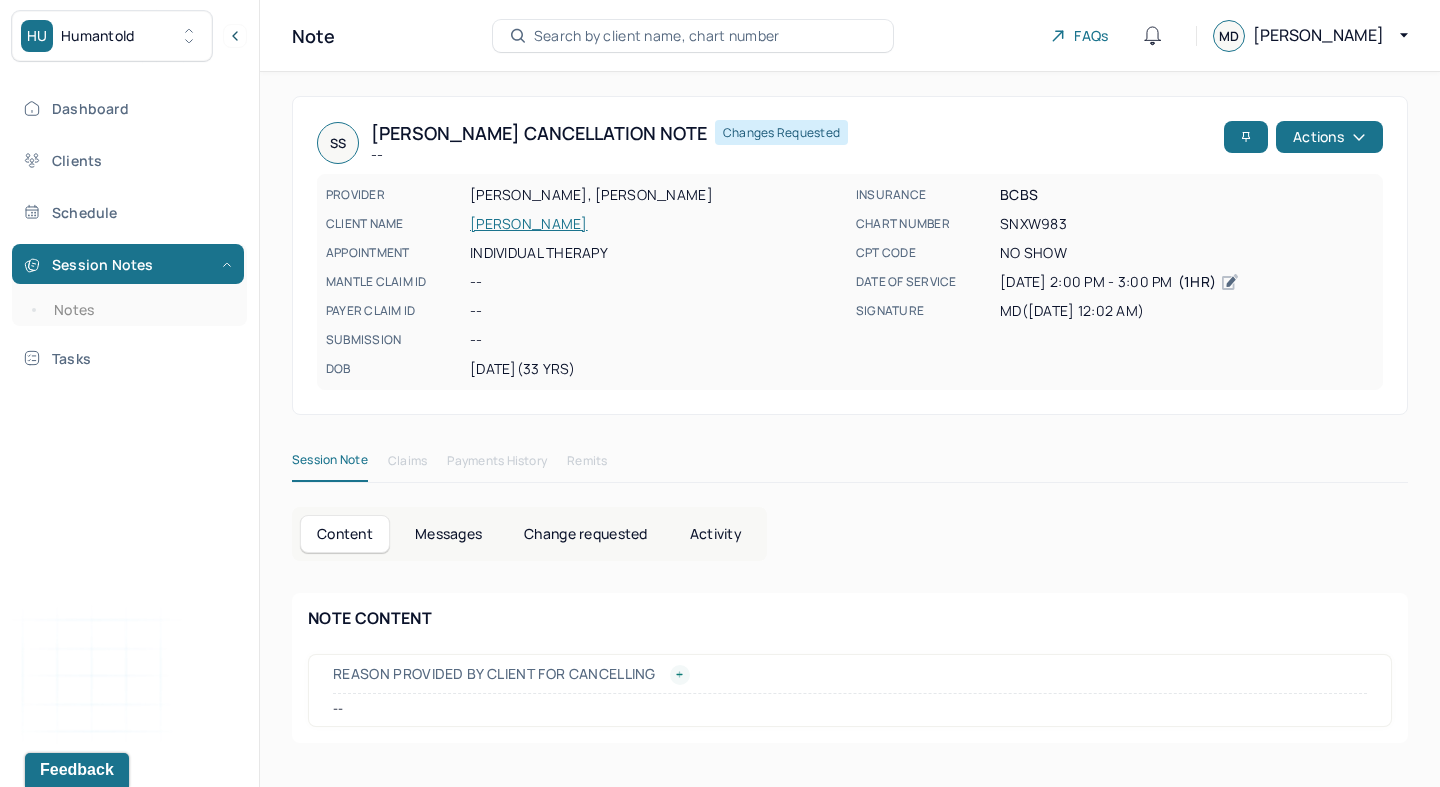 click 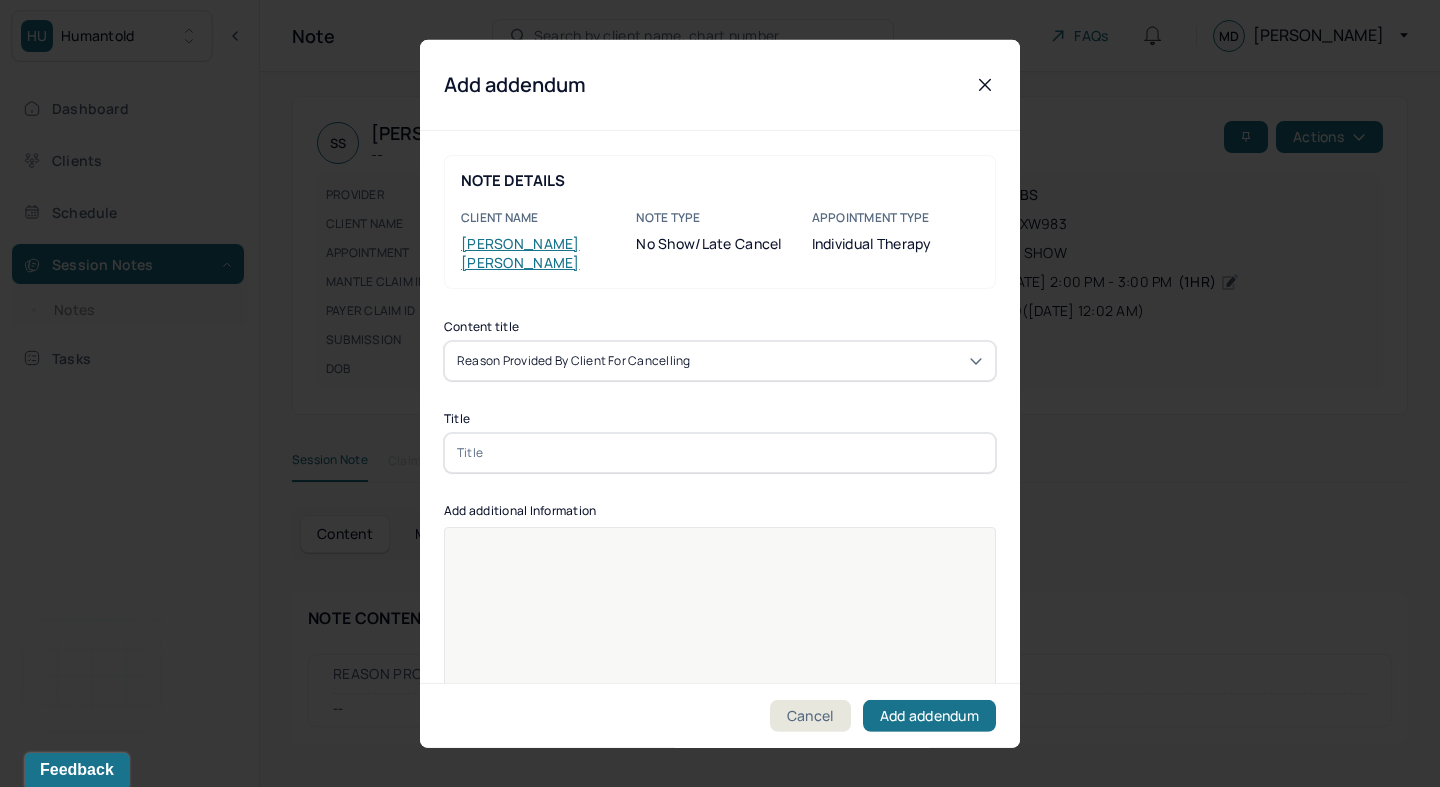 click at bounding box center [720, 639] 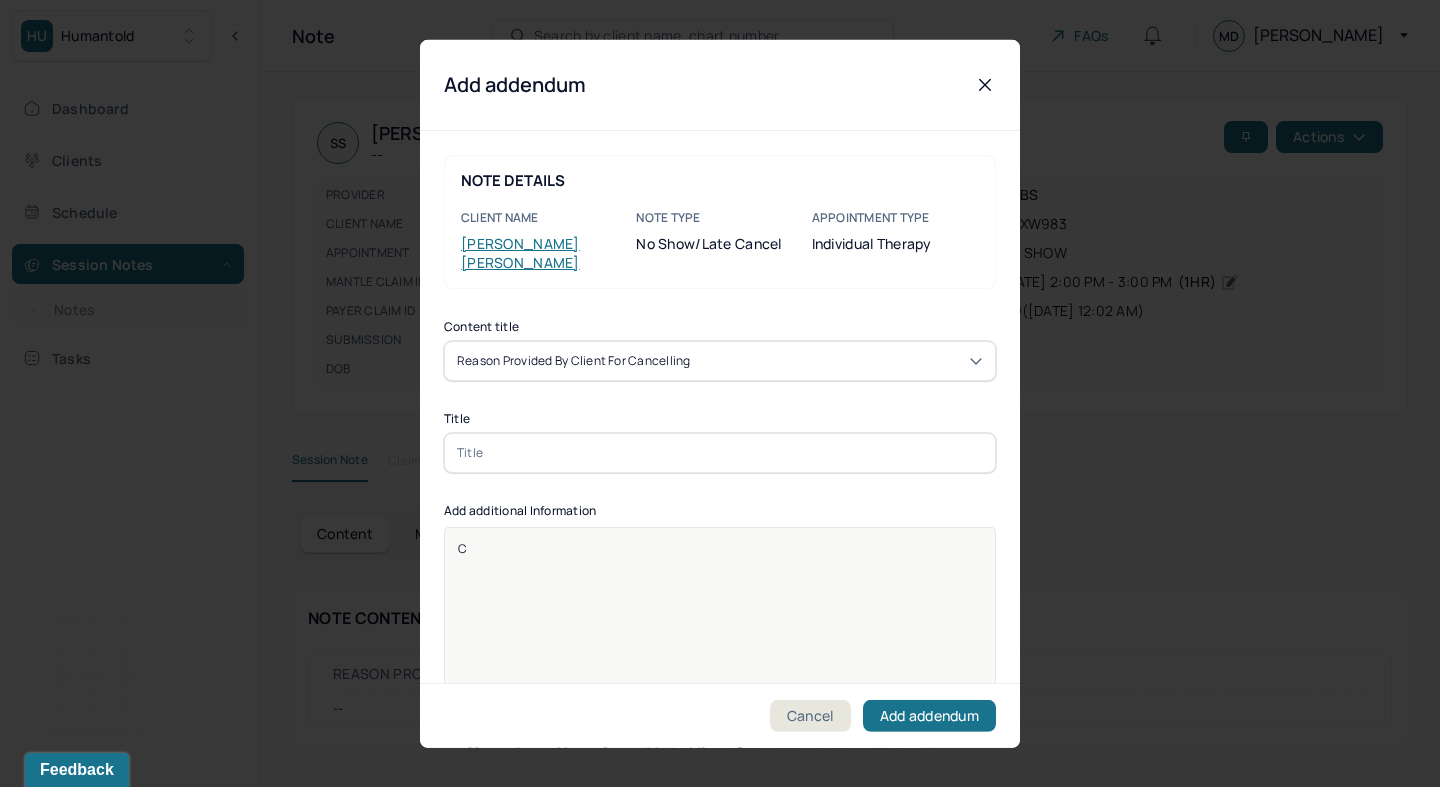 type 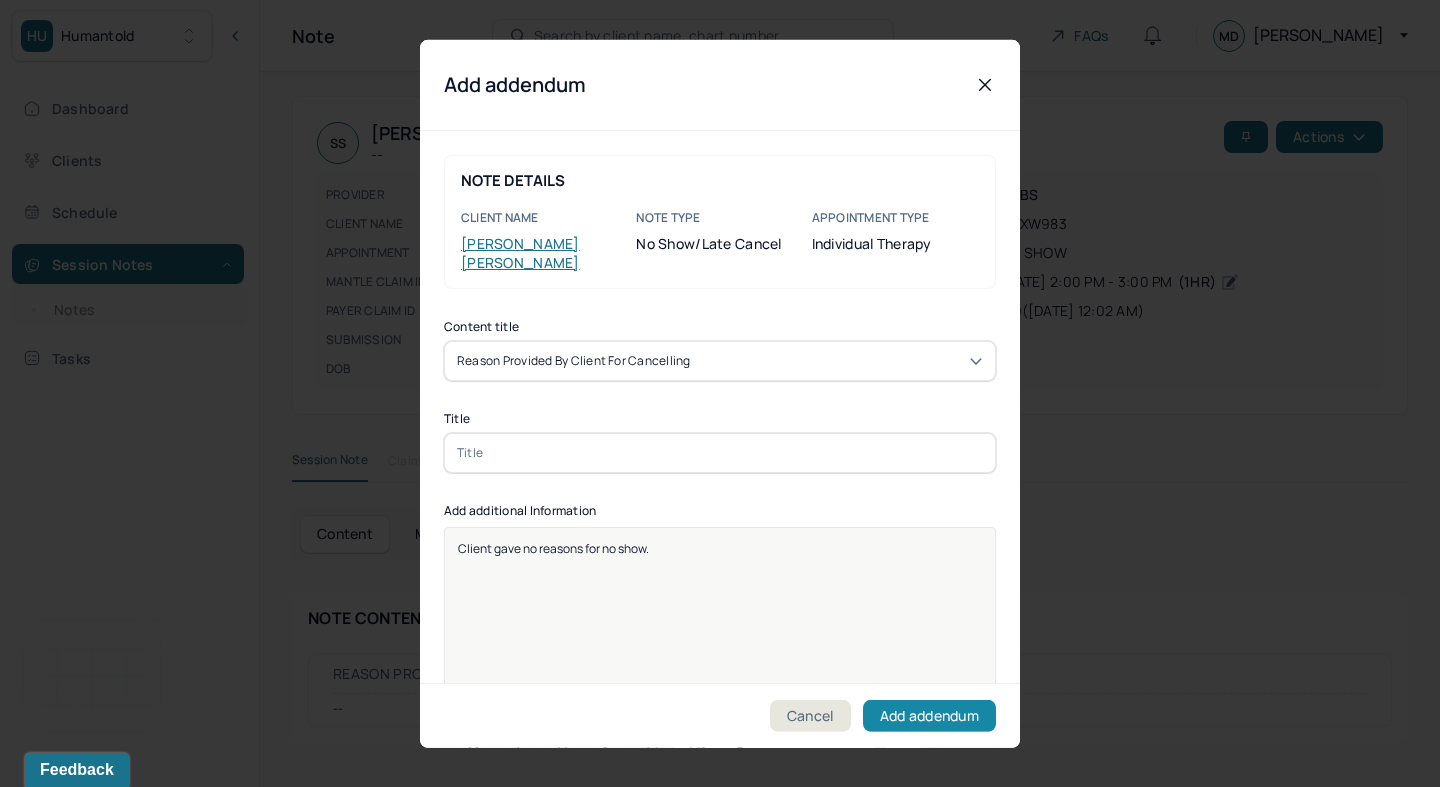 click on "Add addendum" at bounding box center (929, 716) 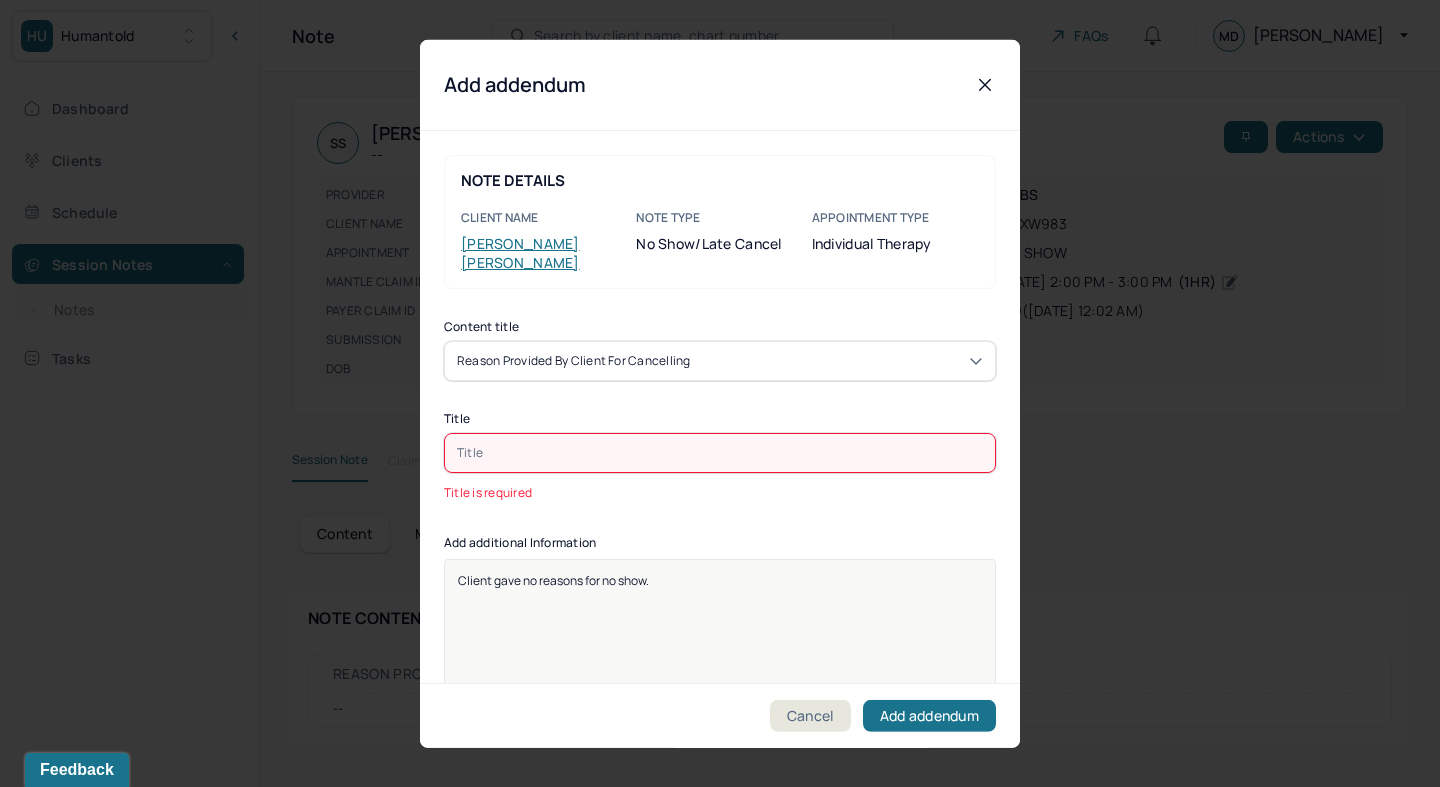 click on "Reason Provided By Client for Cancelling" at bounding box center [574, 360] 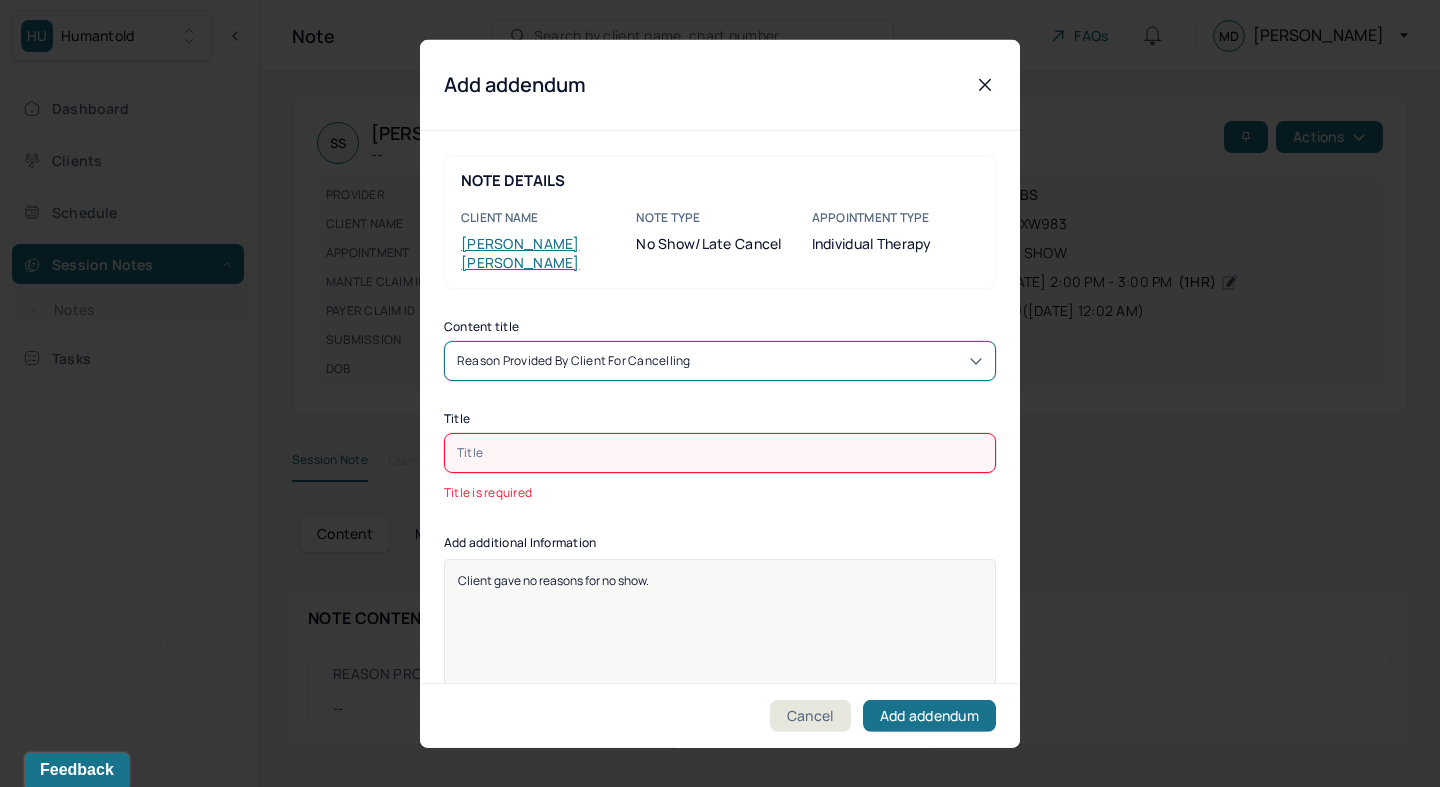 click on "Reason Provided By Client for Cancelling" at bounding box center [574, 360] 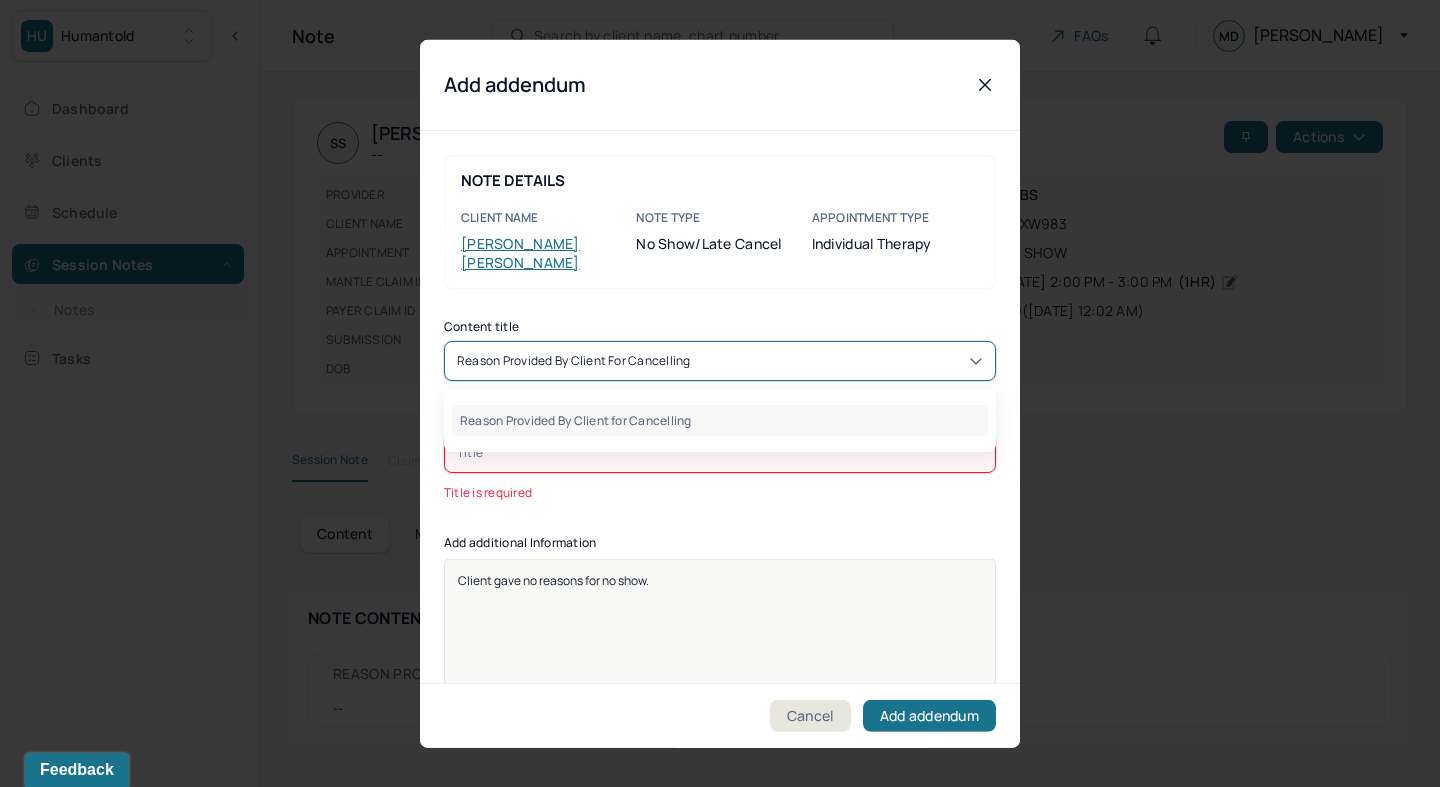 click on "Reason Provided By Client for Cancelling" at bounding box center (720, 360) 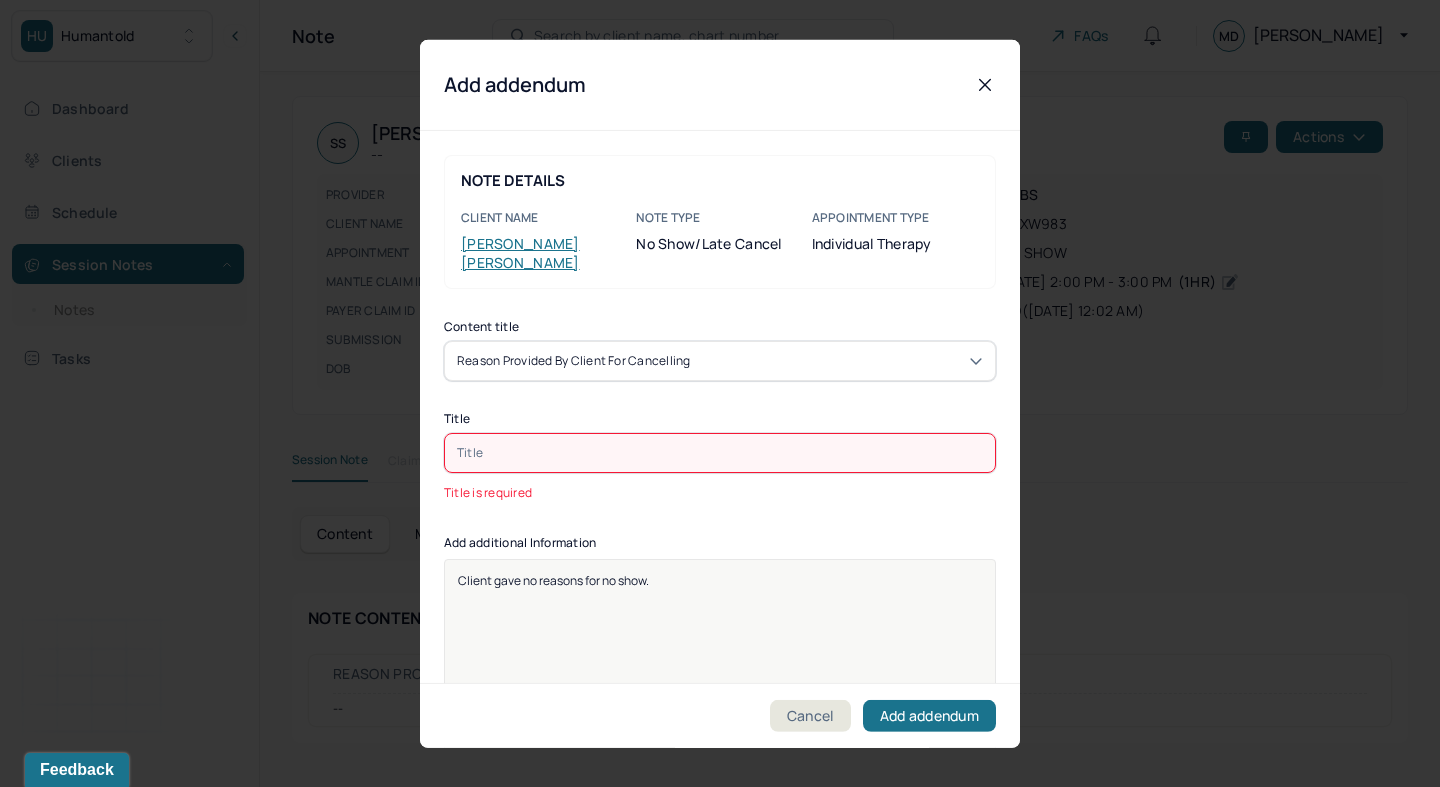 click at bounding box center (720, 452) 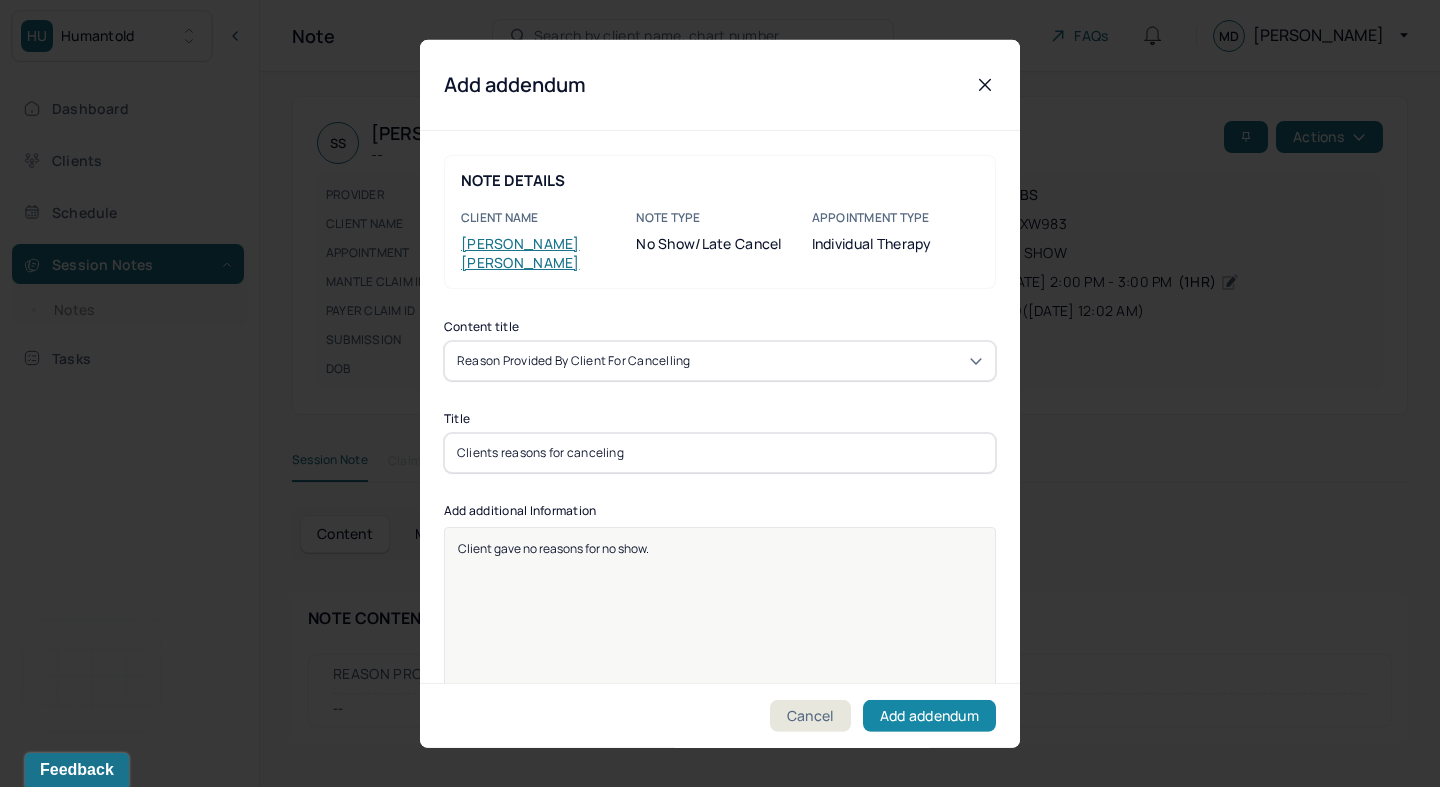 type on "Clients reasons for canceling" 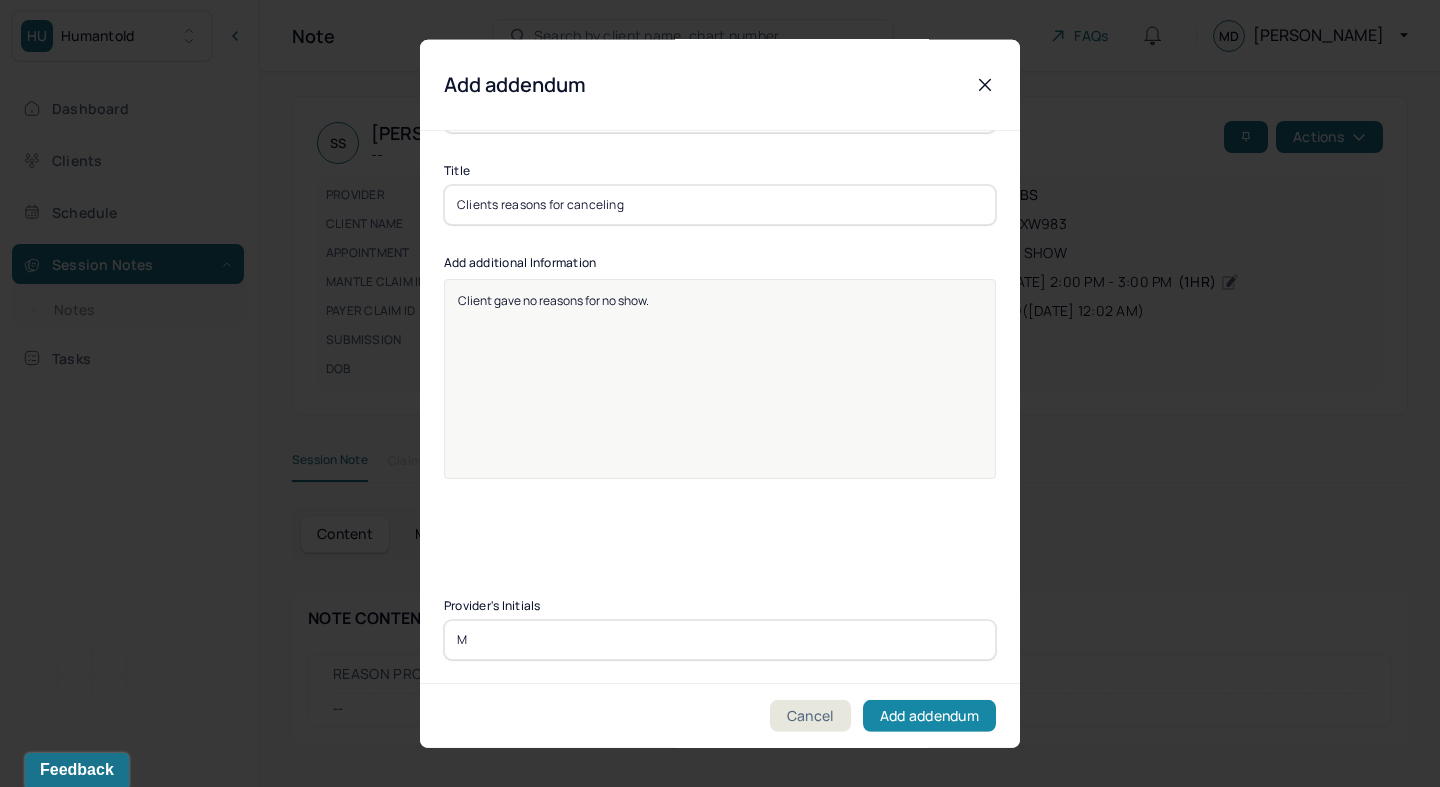 scroll, scrollTop: 228, scrollLeft: 0, axis: vertical 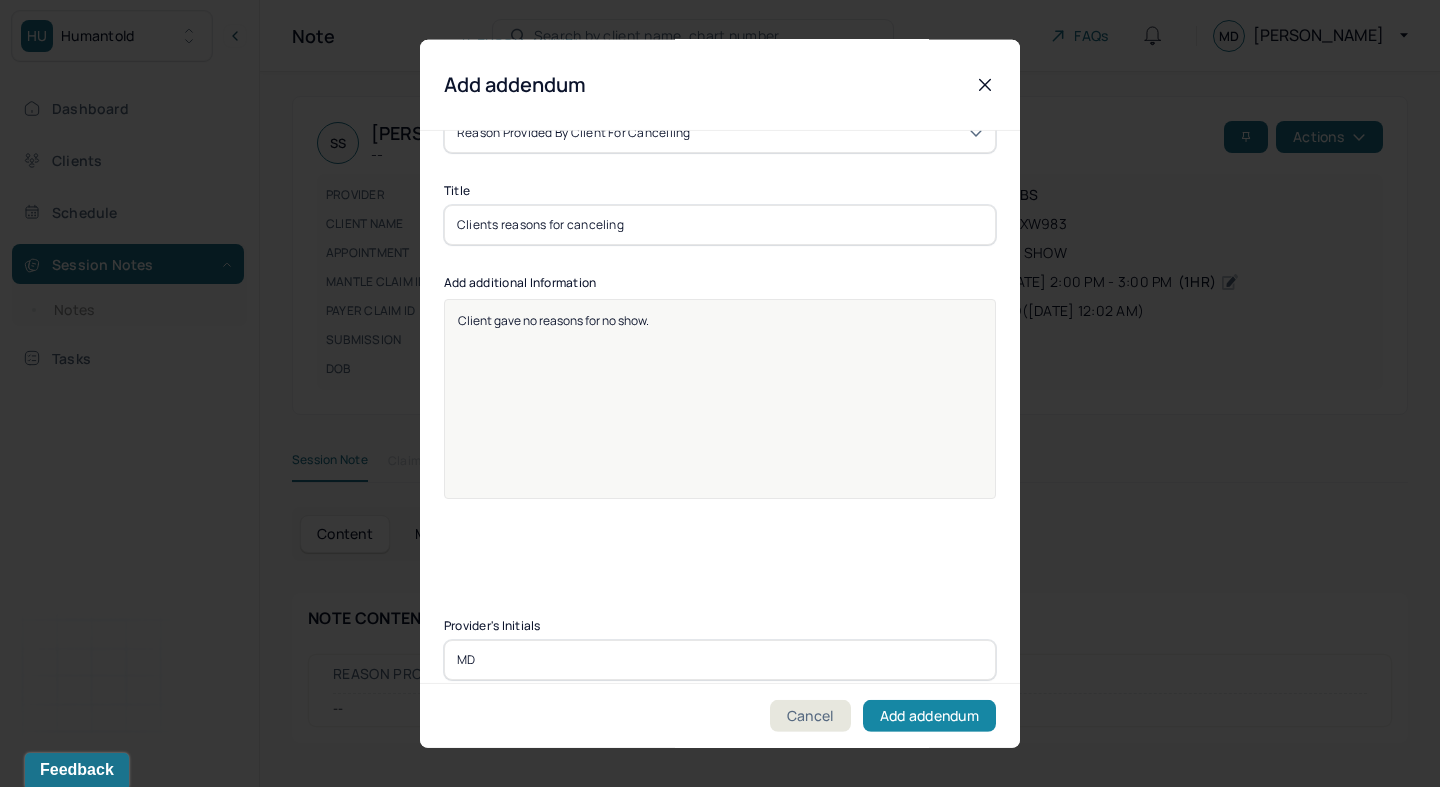 type on "MD" 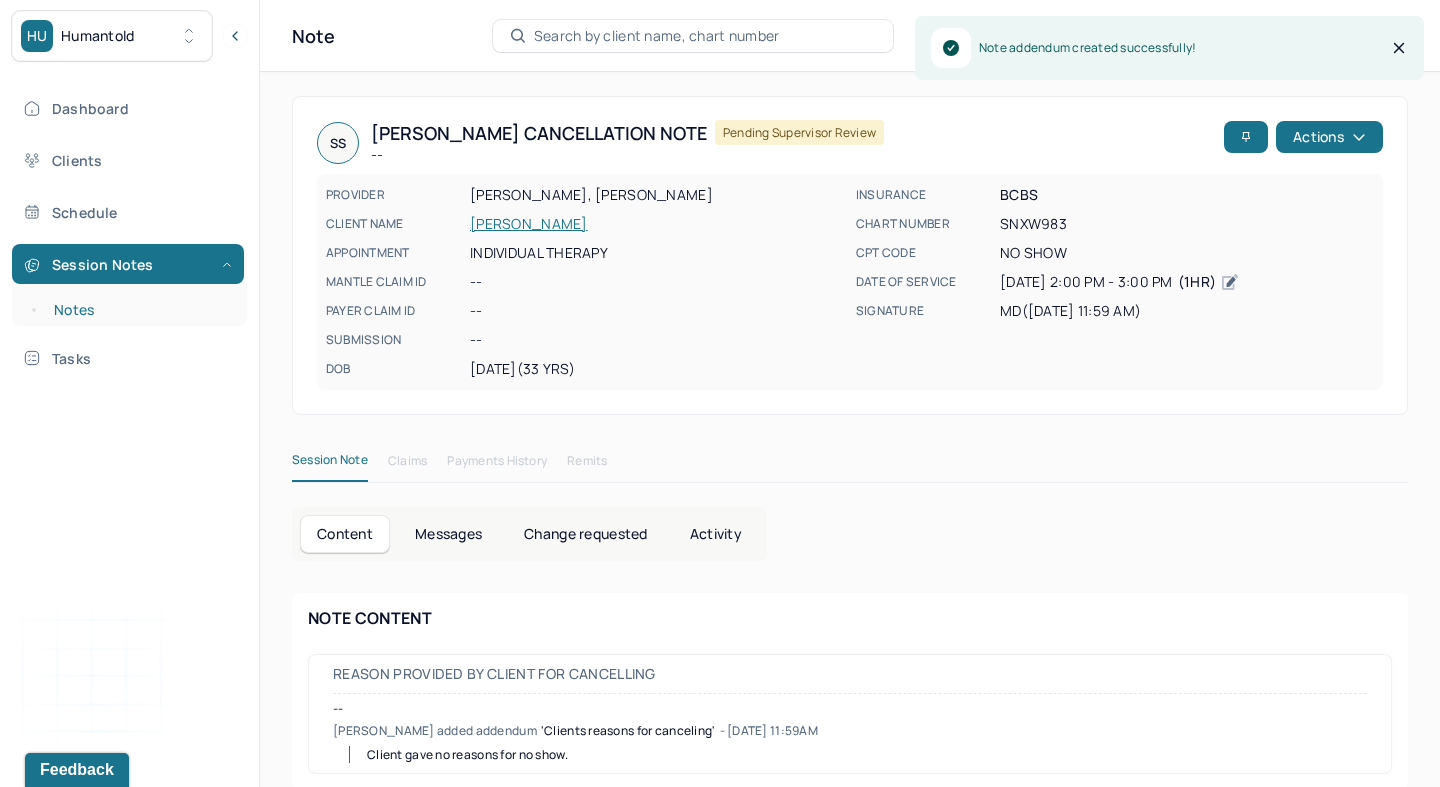 click on "Notes" at bounding box center [139, 310] 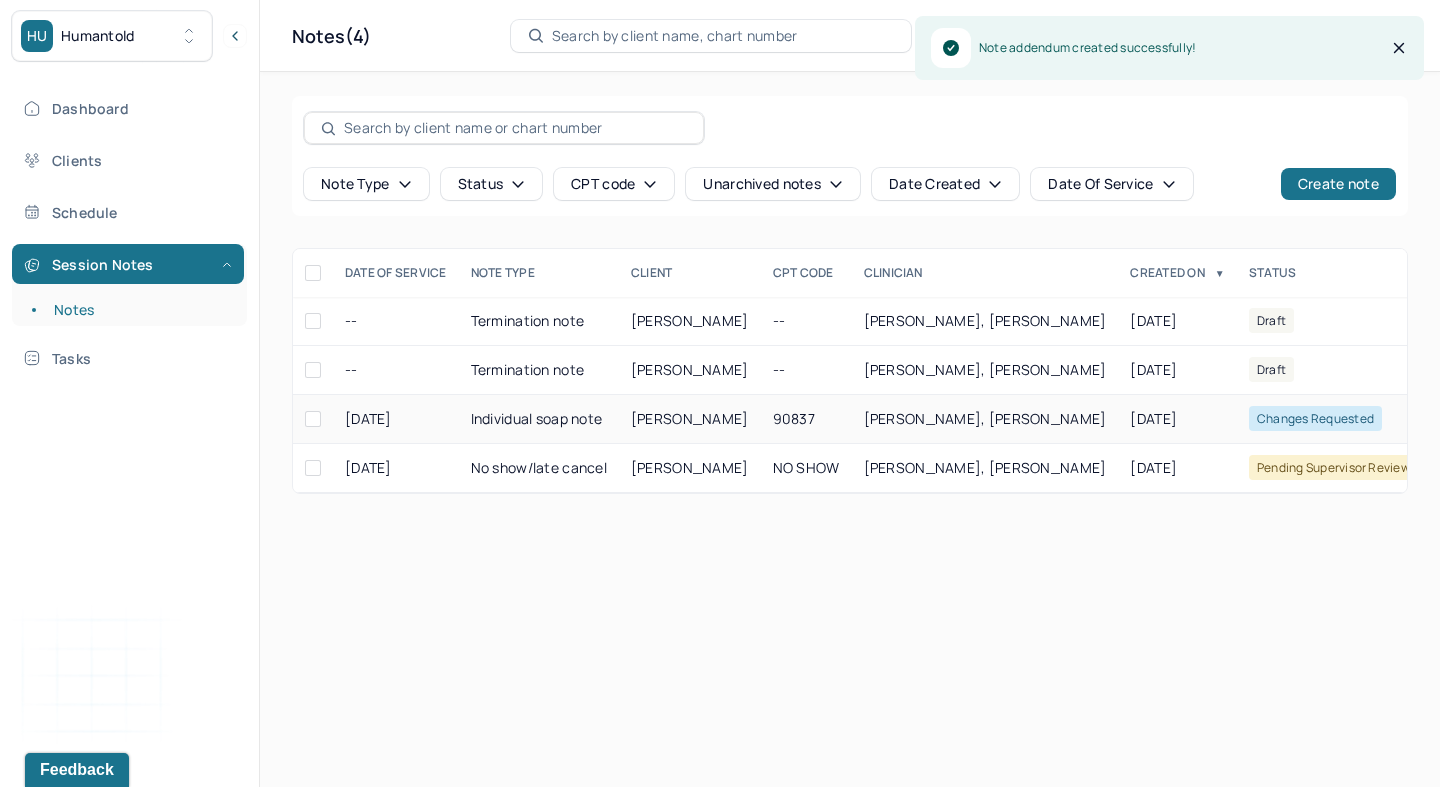 click on "[DATE]" at bounding box center [1177, 419] 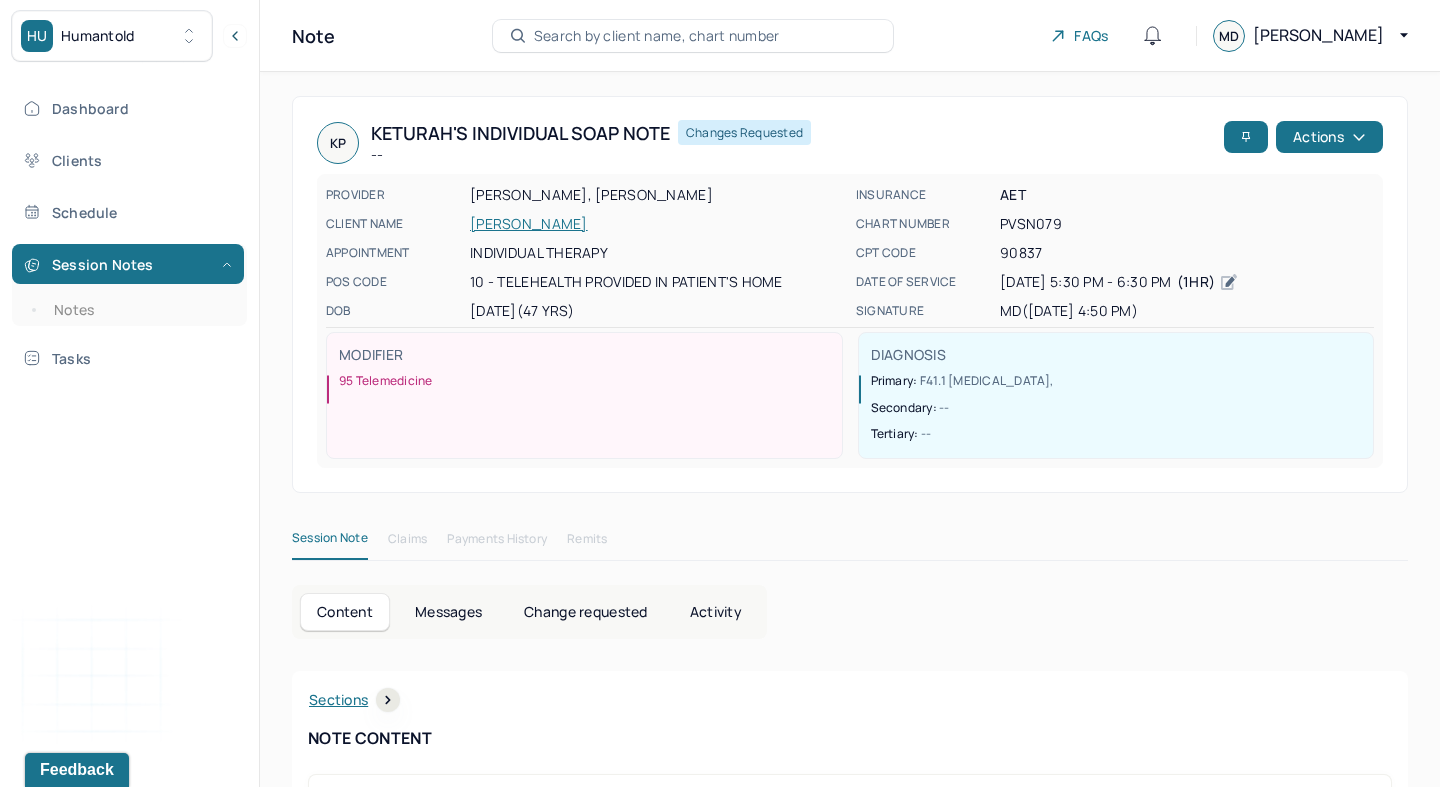 click on "Change requested" at bounding box center (585, 612) 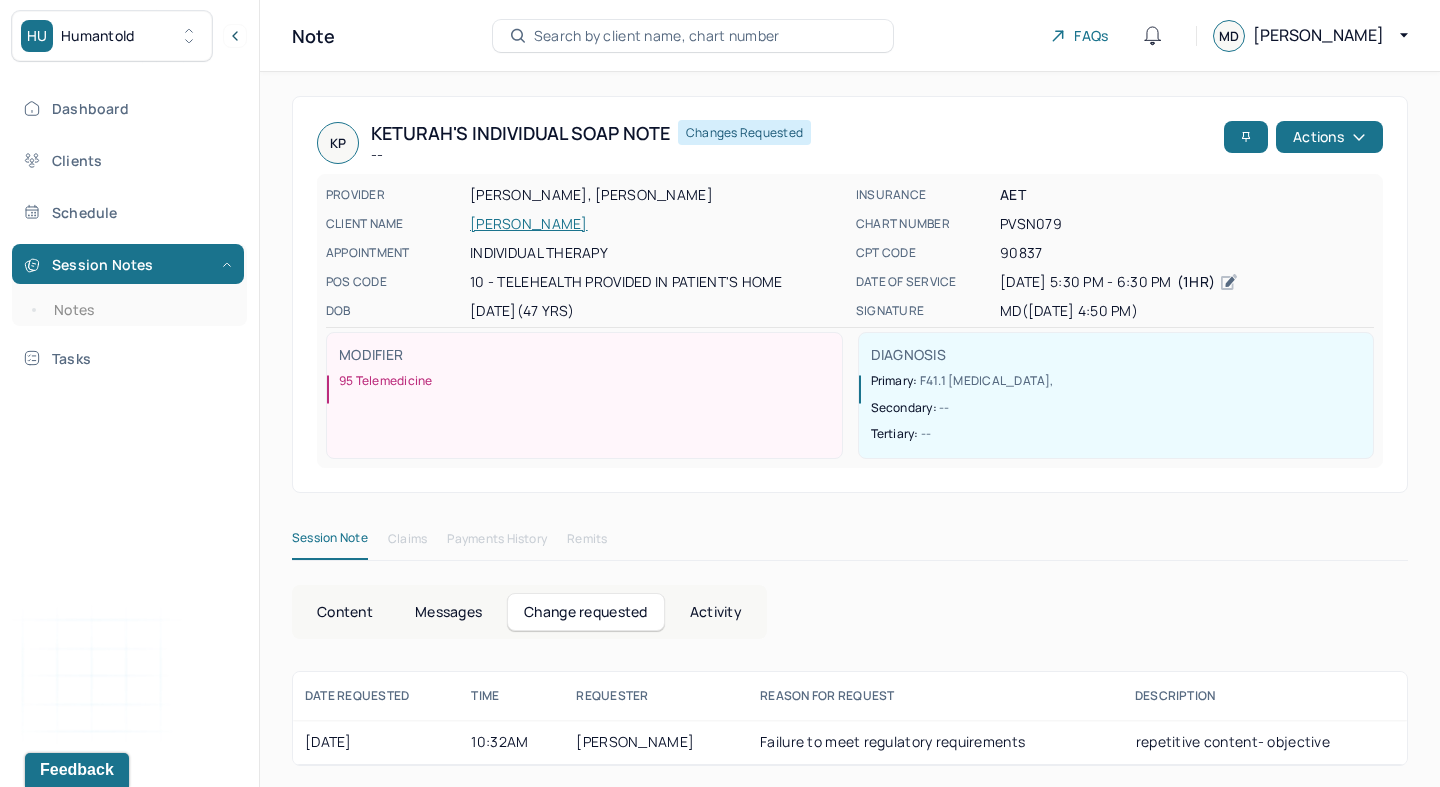 scroll, scrollTop: 4, scrollLeft: 0, axis: vertical 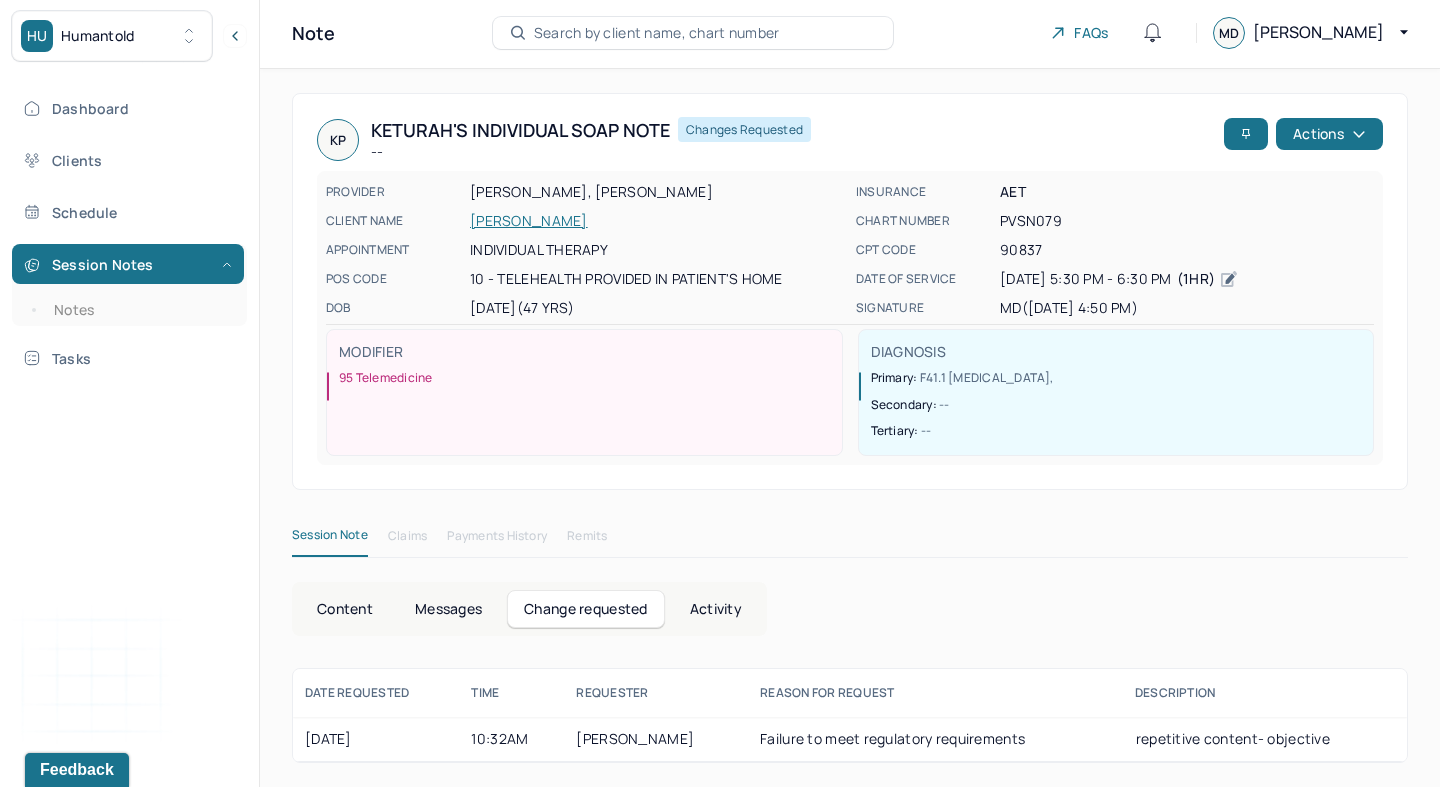 click on "Content" at bounding box center [345, 609] 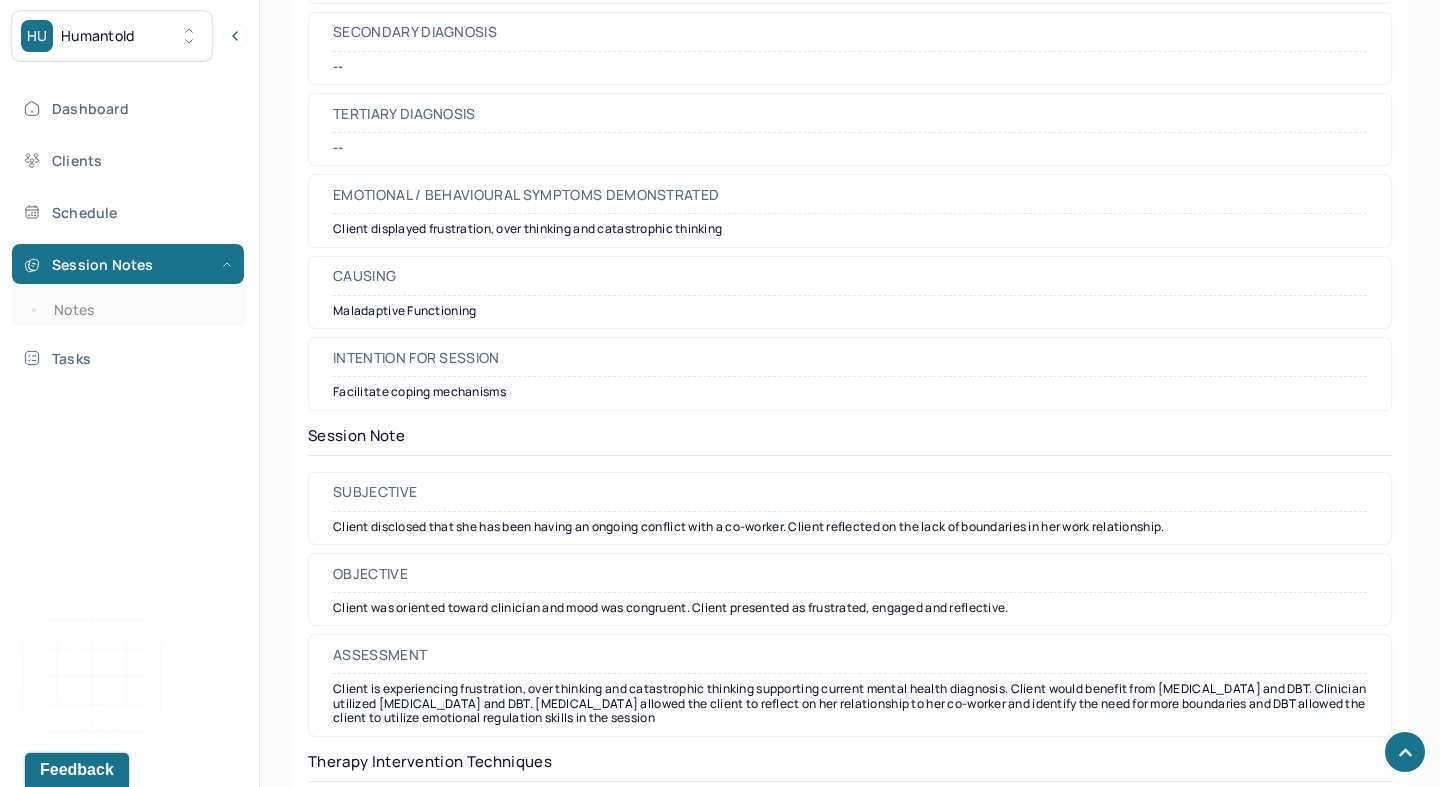 scroll, scrollTop: 1293, scrollLeft: 0, axis: vertical 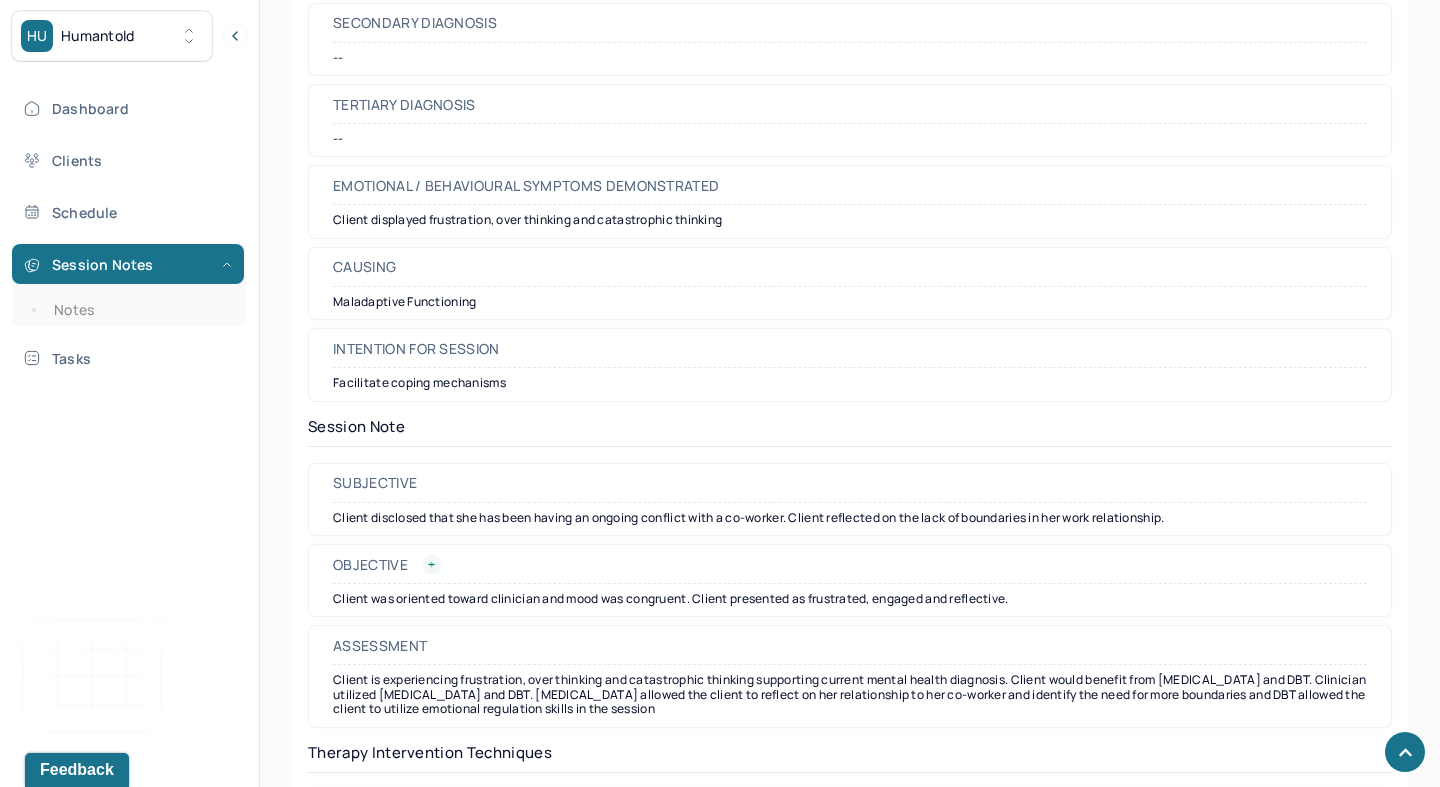 click 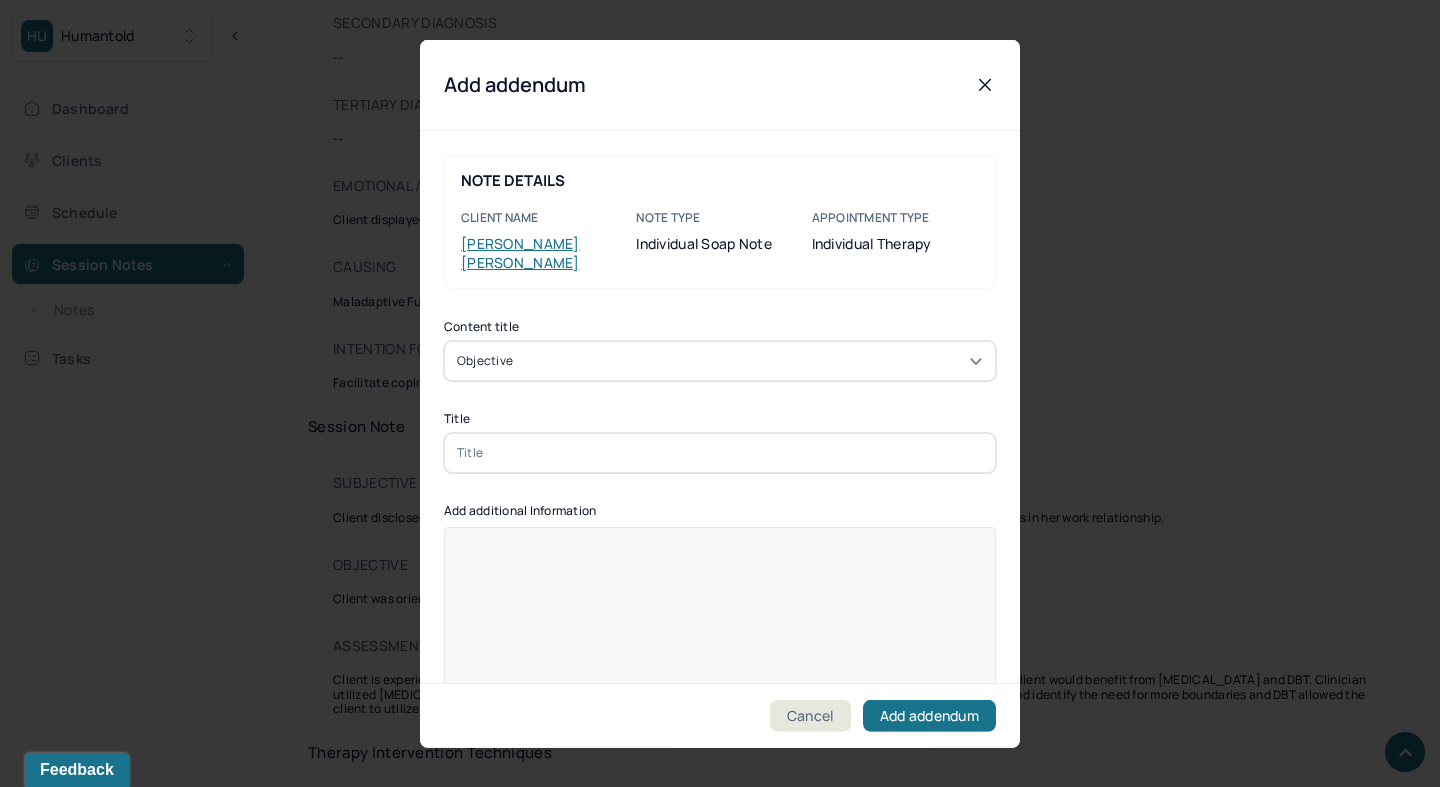 click at bounding box center [720, 452] 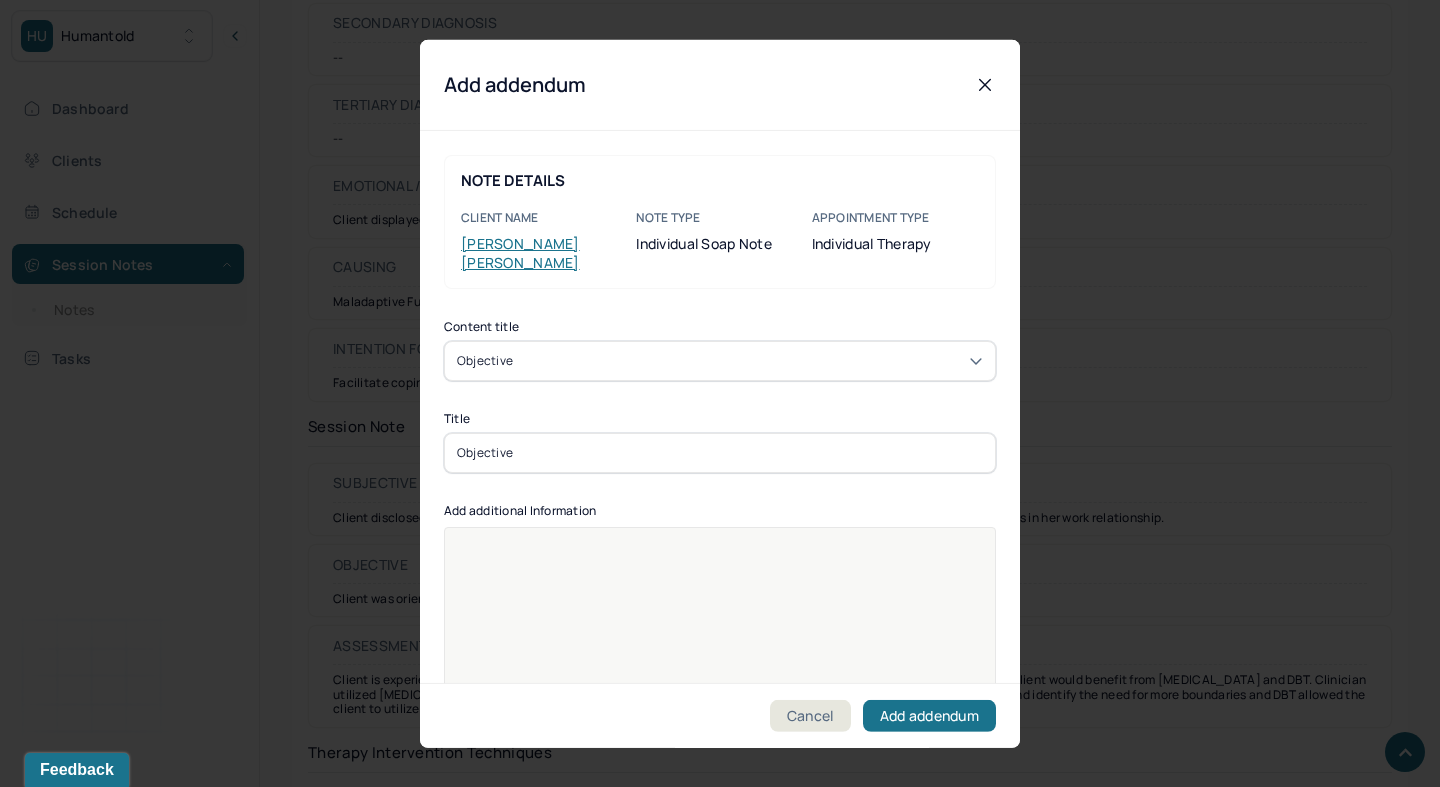 type on "Objective" 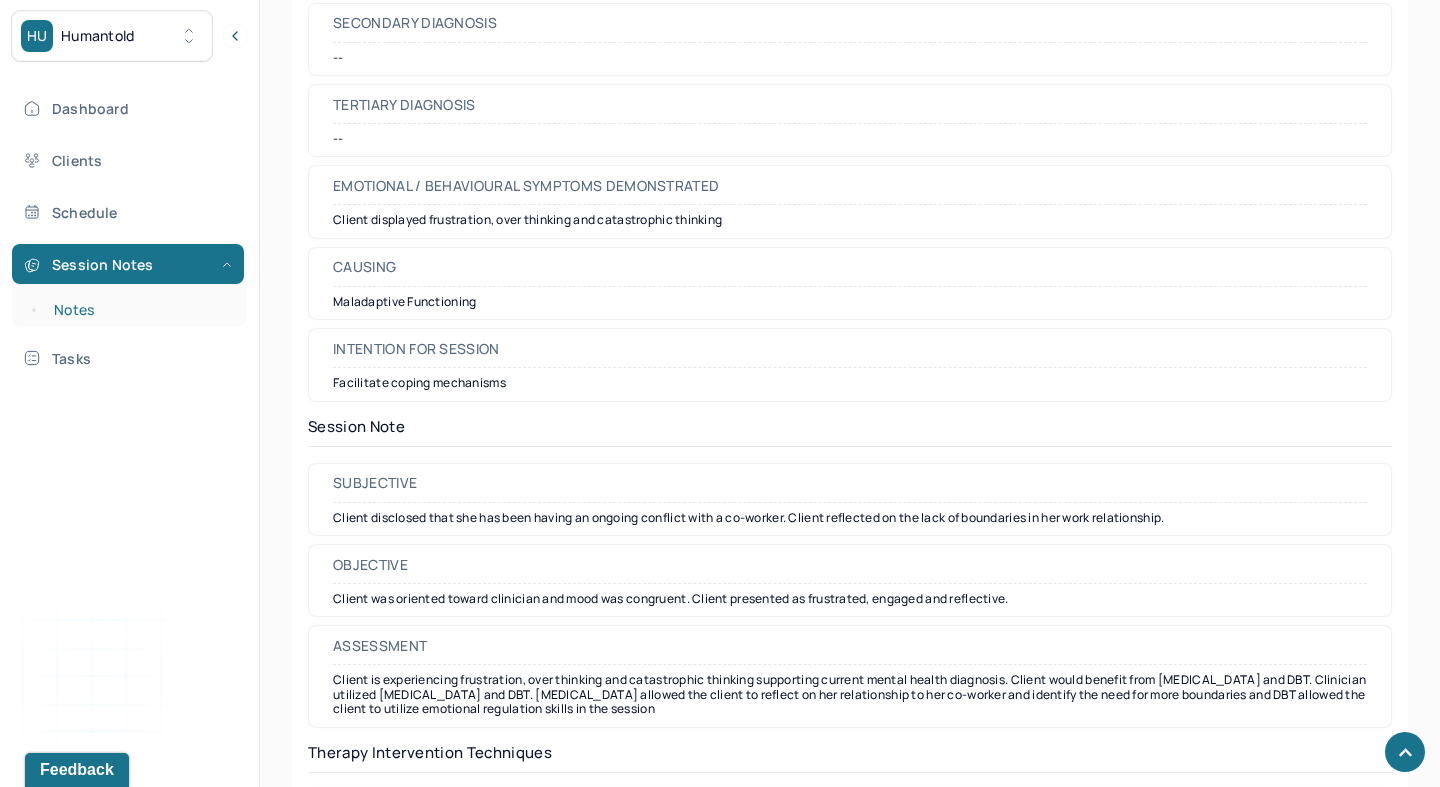 click on "Notes" at bounding box center (139, 310) 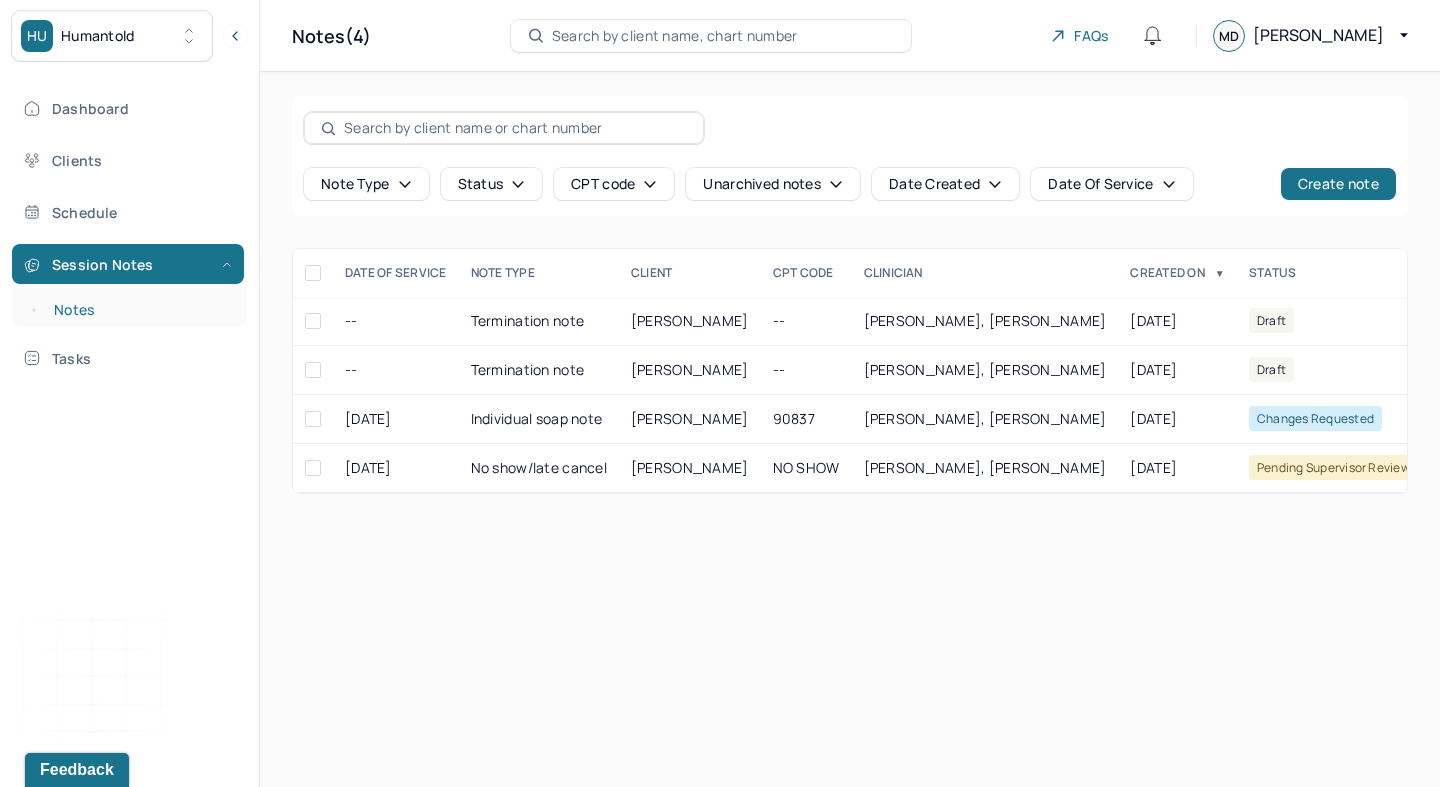 scroll, scrollTop: 0, scrollLeft: 0, axis: both 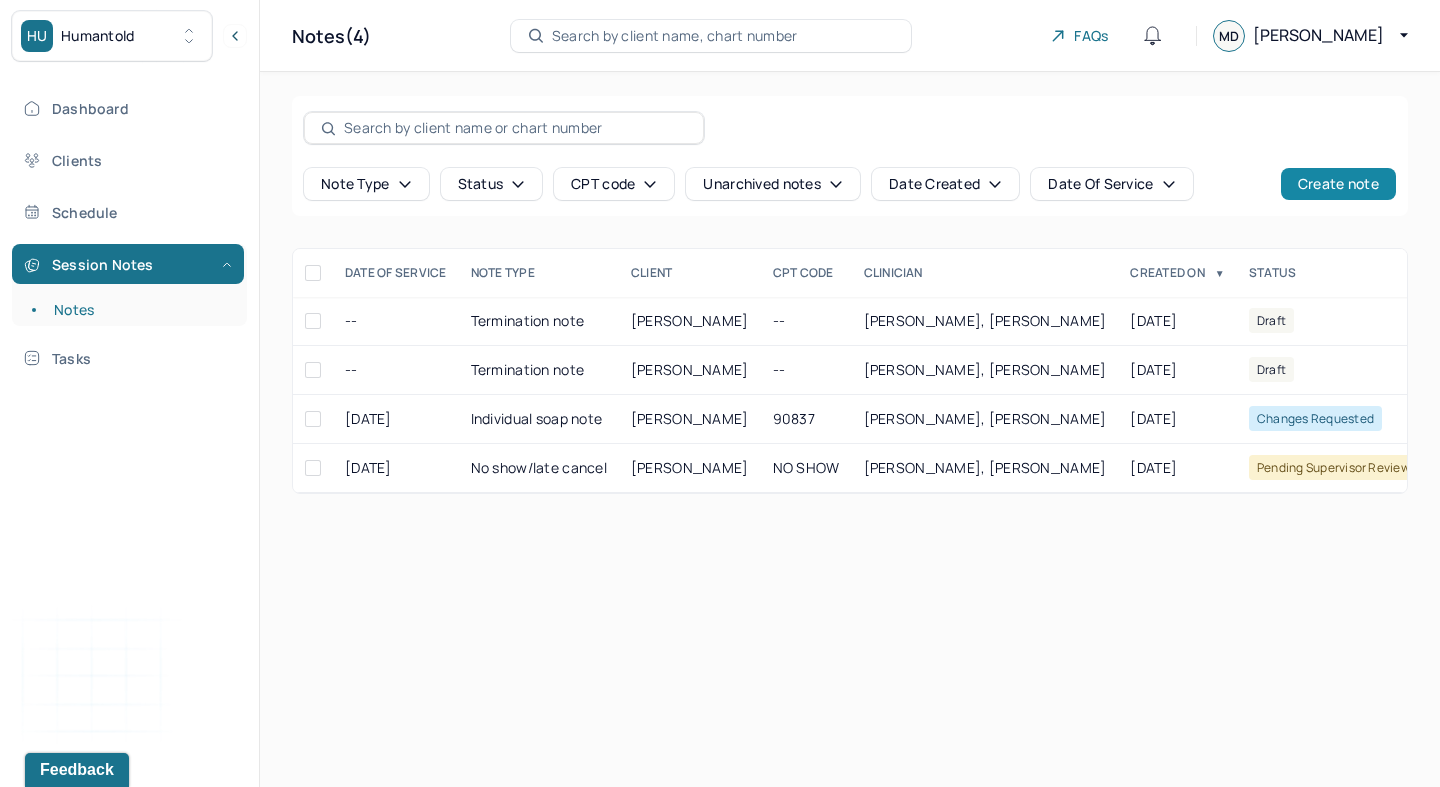 click on "Create note" at bounding box center (1338, 184) 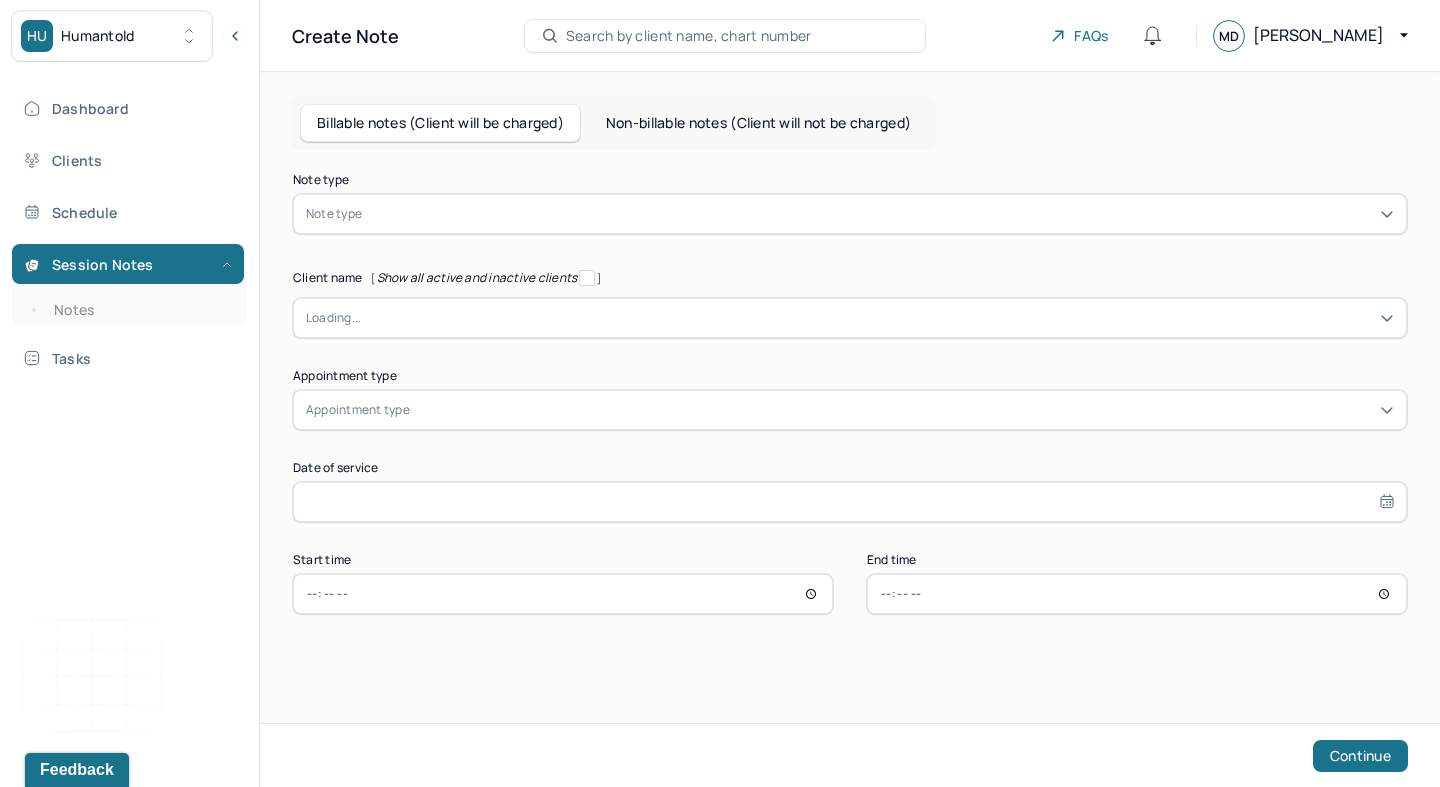 click at bounding box center [880, 214] 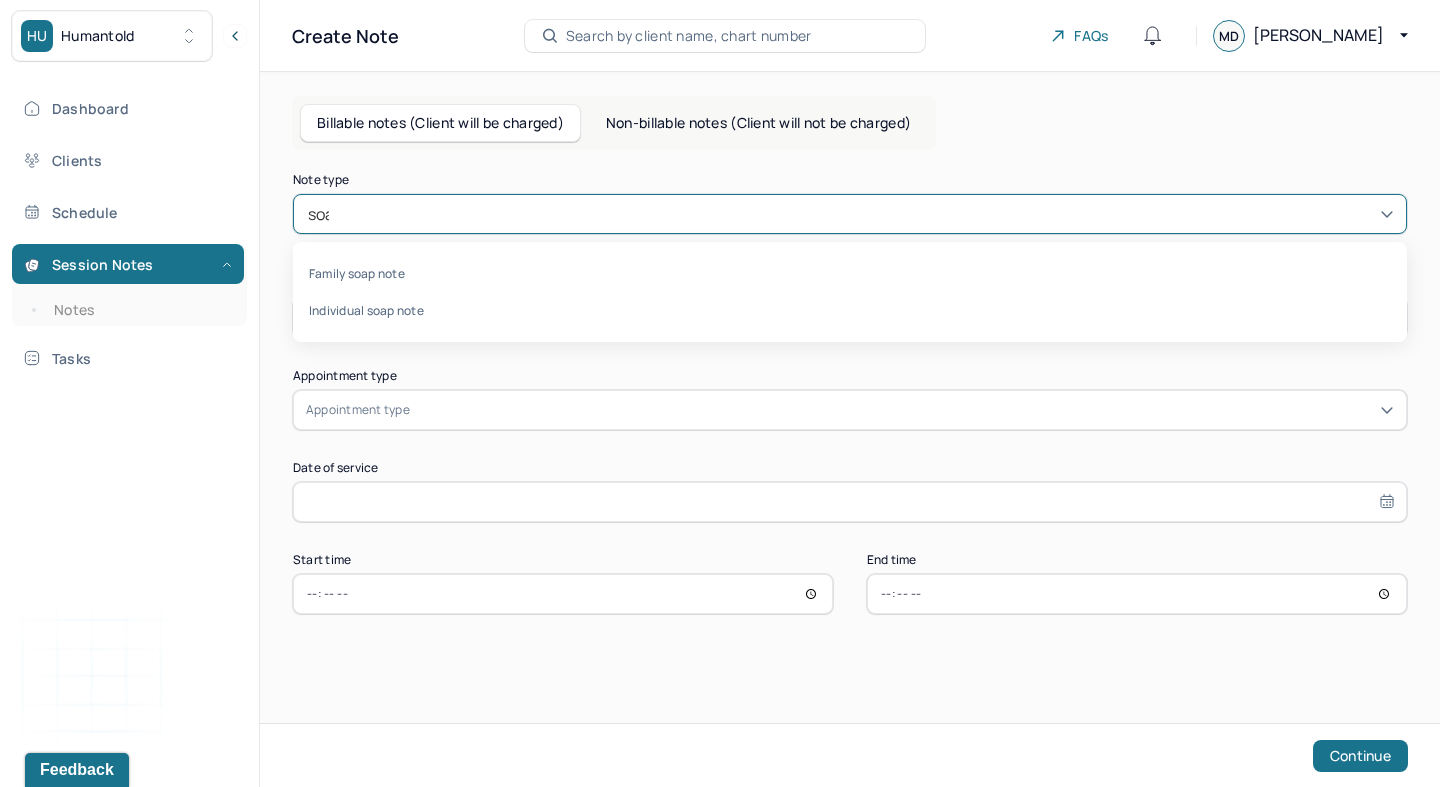 type on "soap" 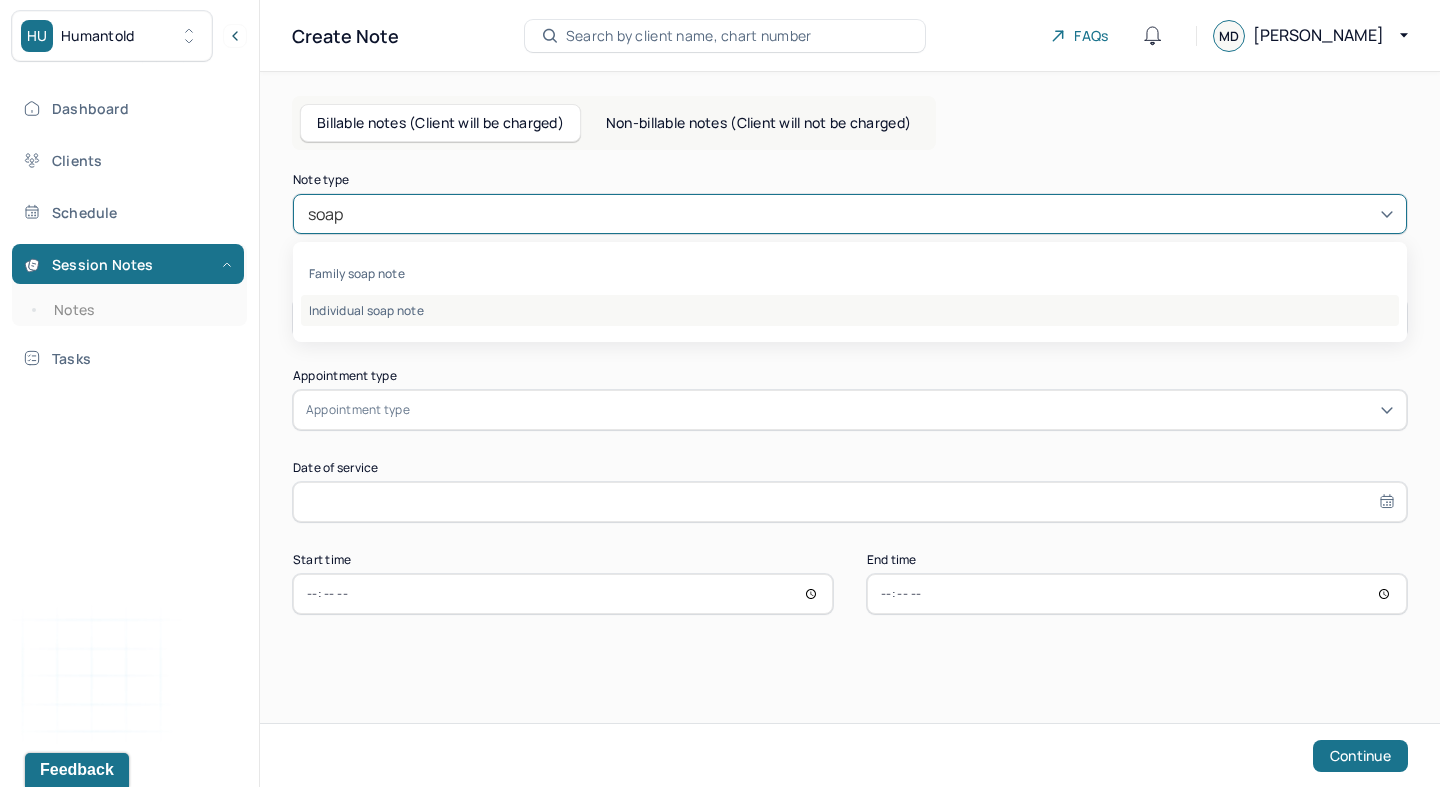 click on "Individual soap note" at bounding box center (850, 310) 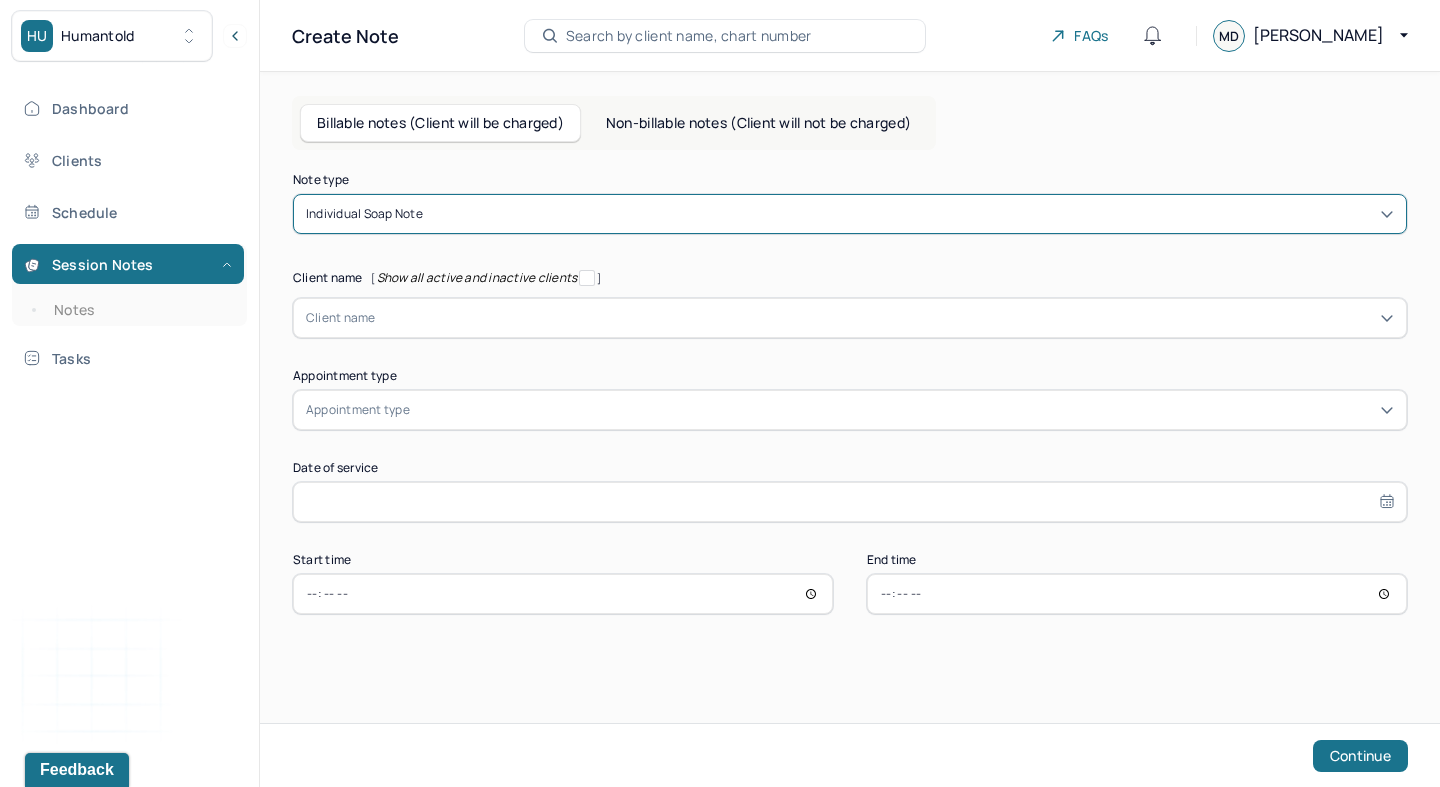 click at bounding box center (885, 318) 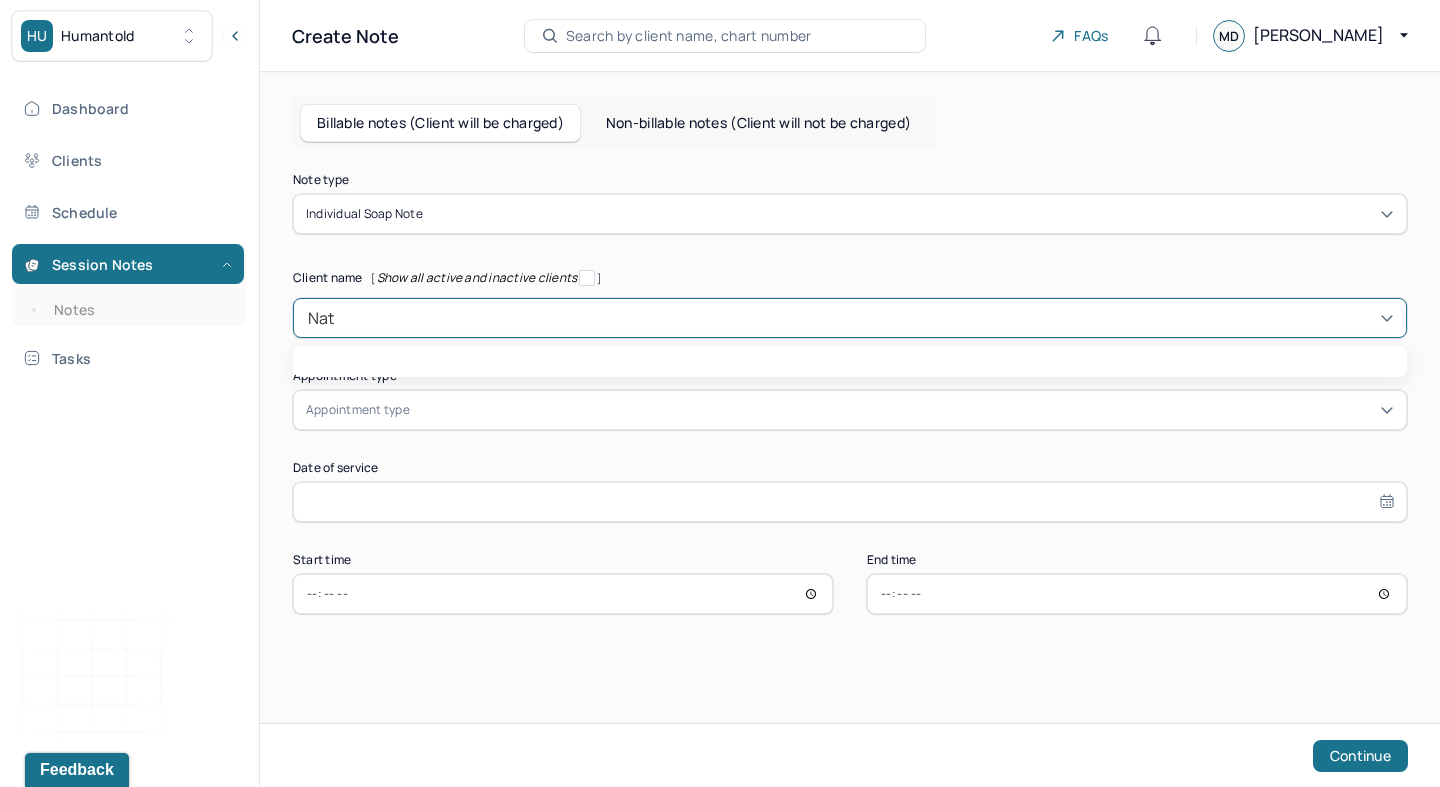 type on "Nata" 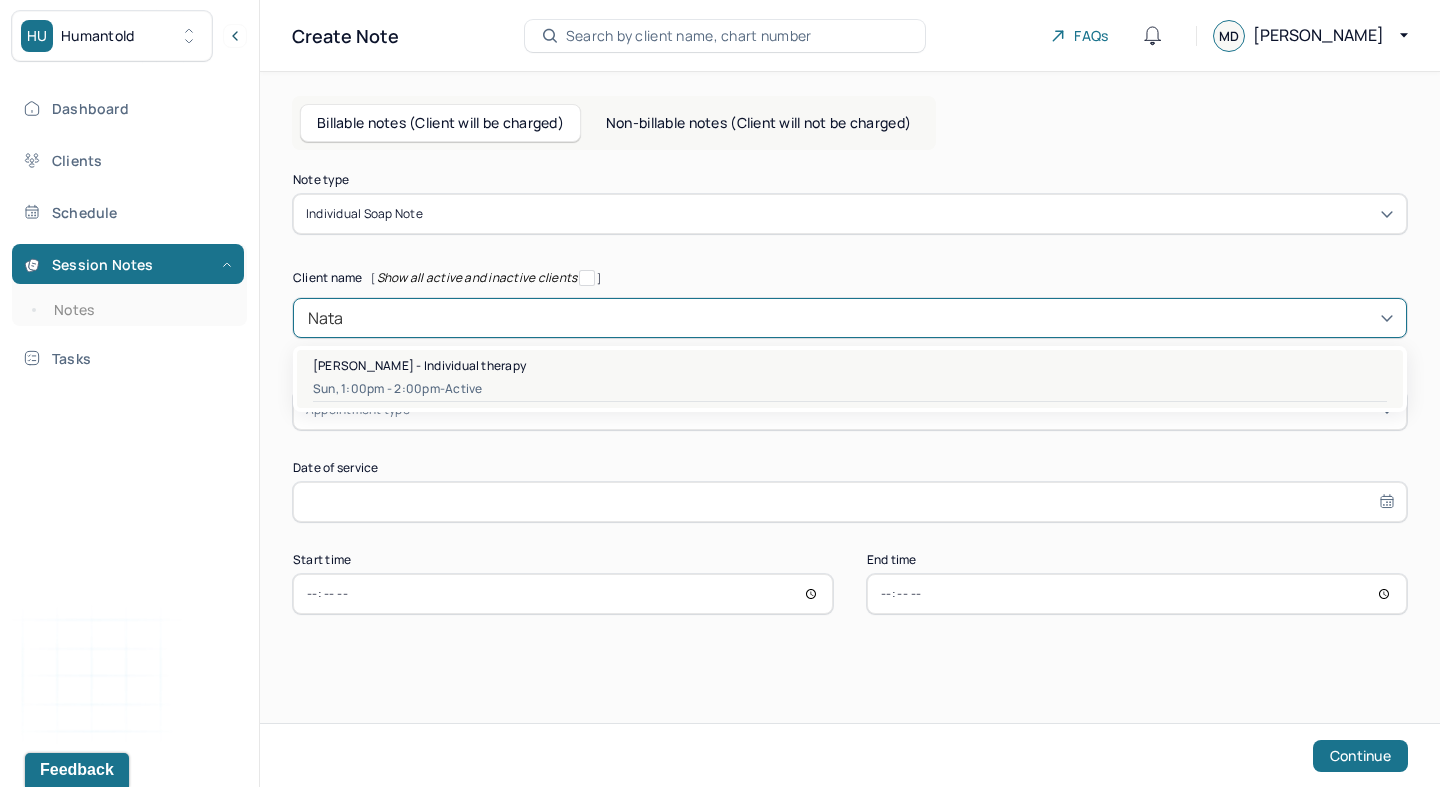 click on "[PERSON_NAME] - Individual therapy" at bounding box center [419, 365] 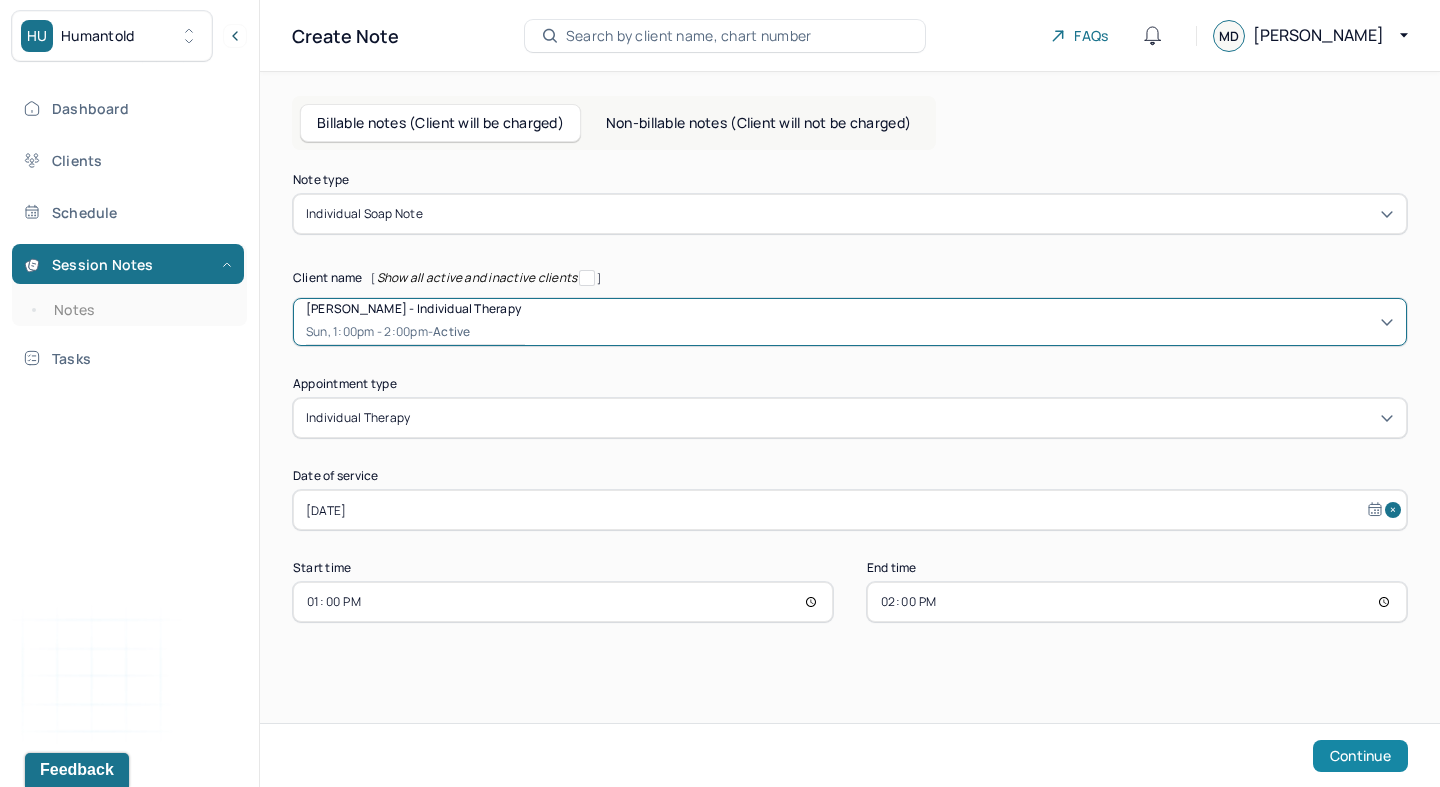 click on "Continue" at bounding box center [1360, 756] 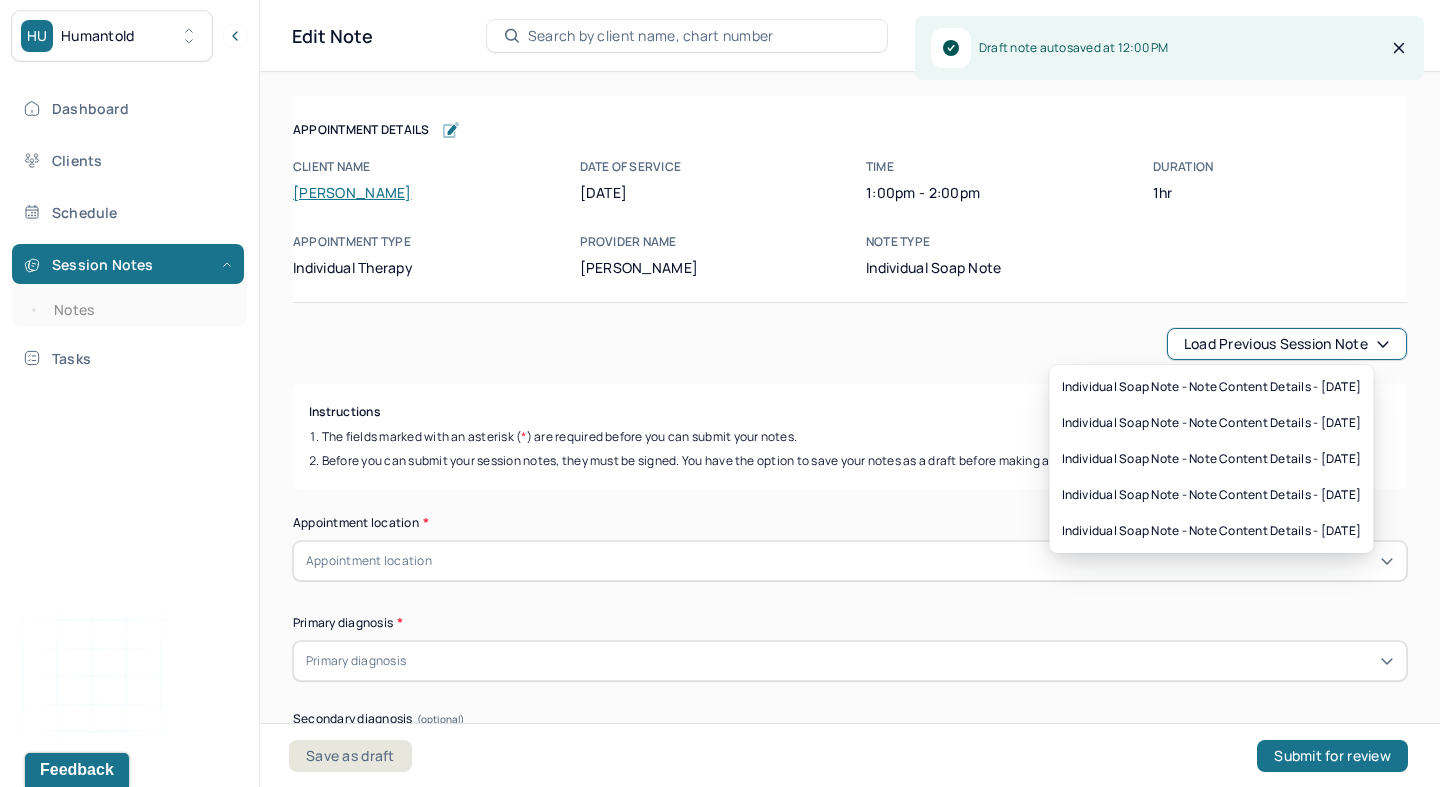 click on "Load previous session note" at bounding box center (1287, 344) 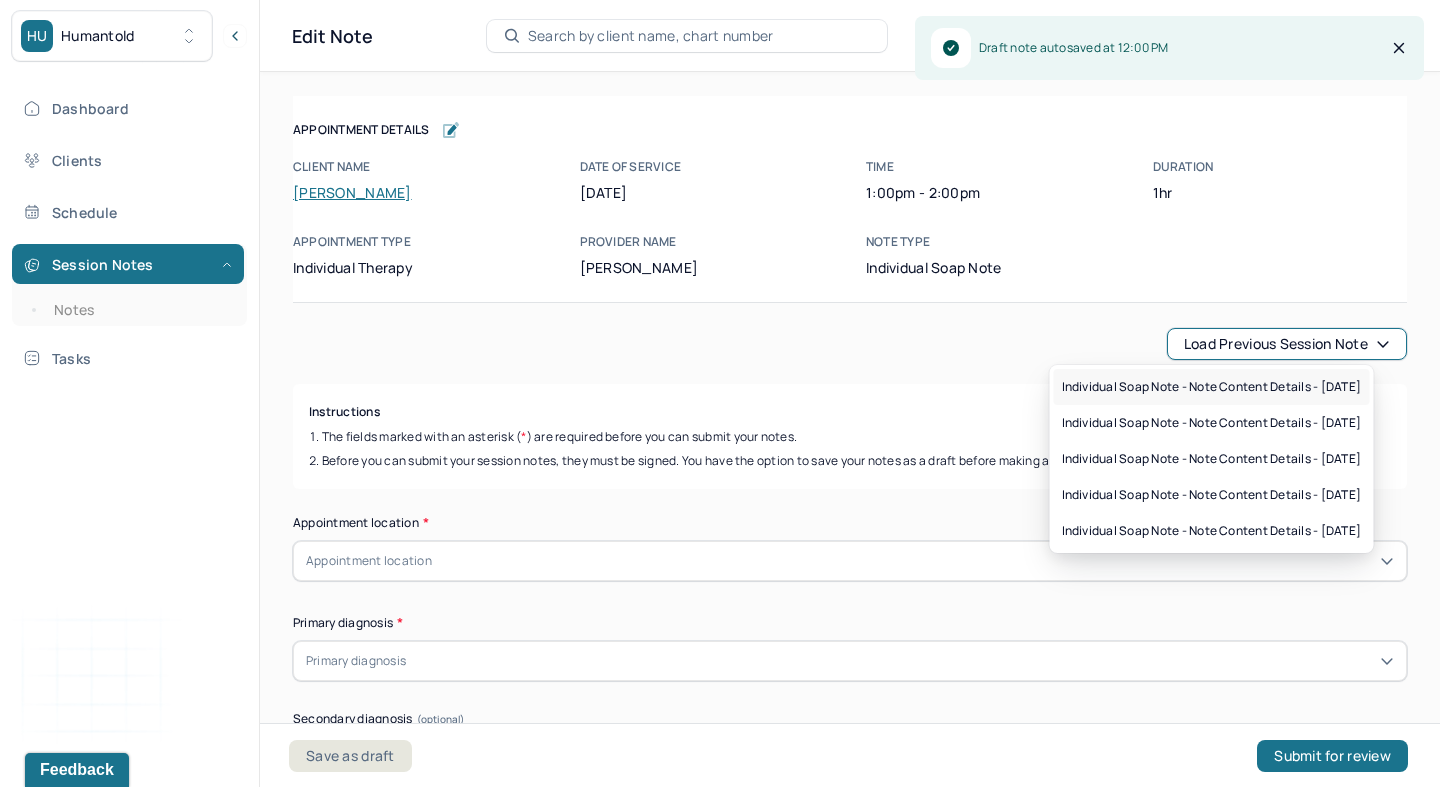 click on "Individual soap note   - Note content Details -   [DATE]" at bounding box center [1212, 387] 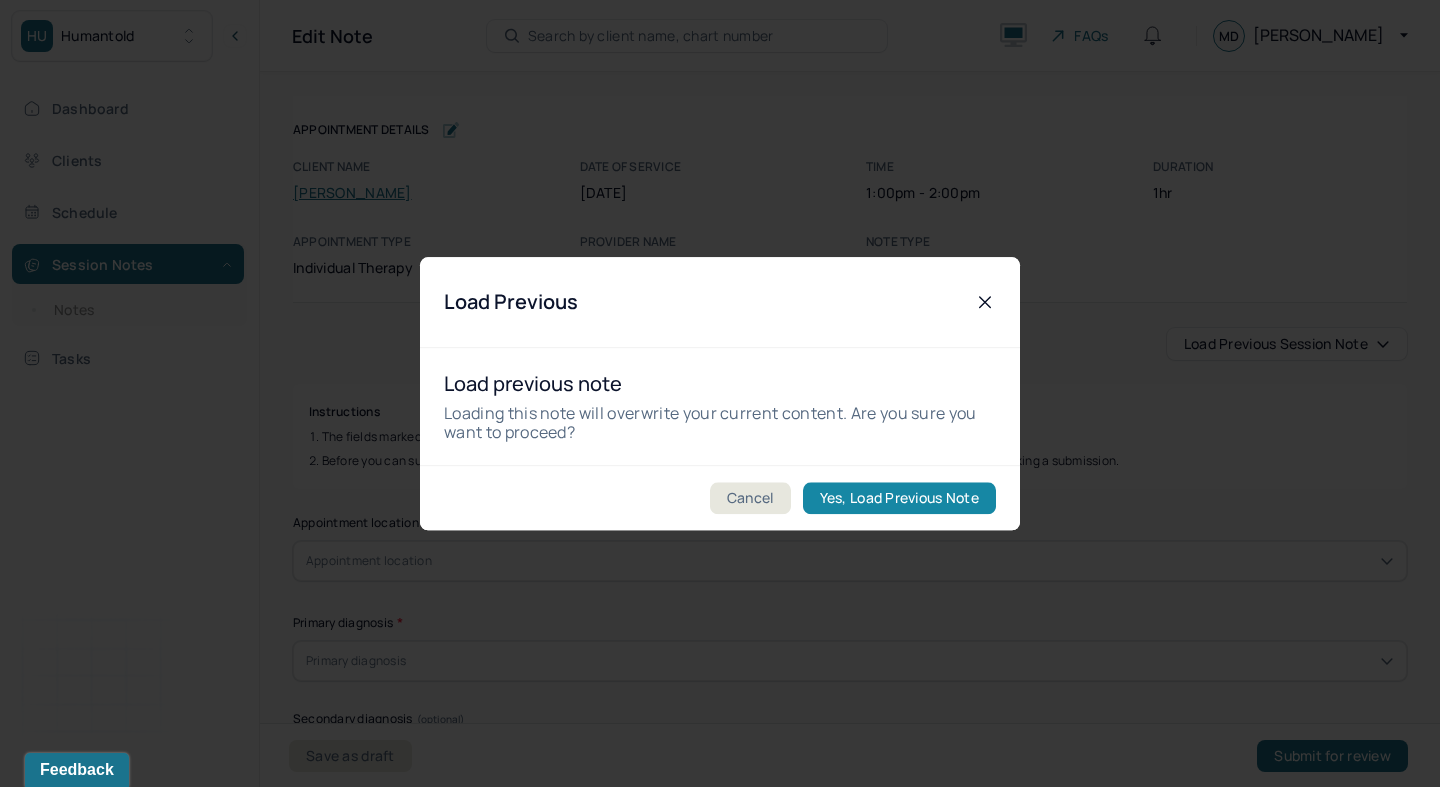 click on "Yes, Load Previous Note" at bounding box center (899, 498) 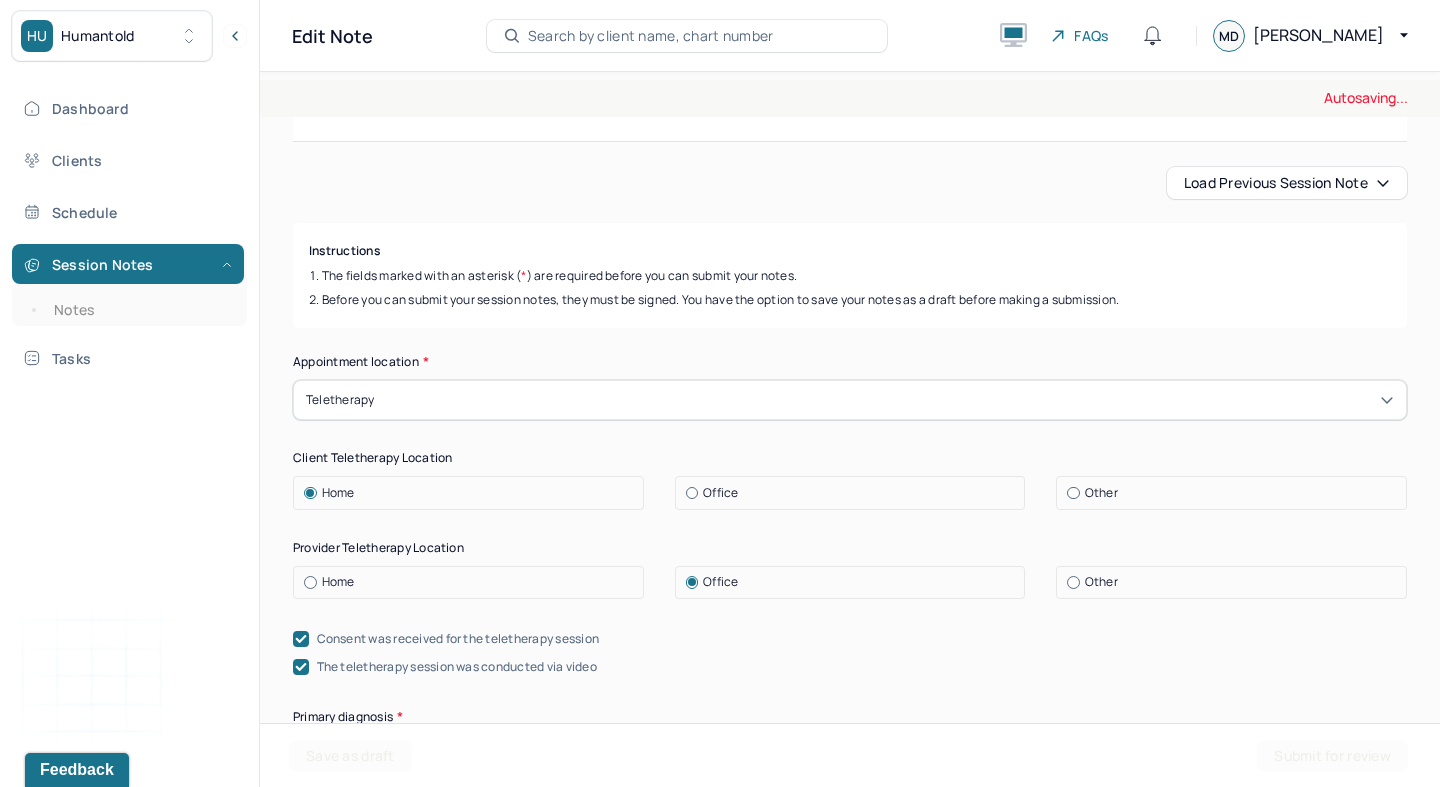 scroll, scrollTop: 178, scrollLeft: 0, axis: vertical 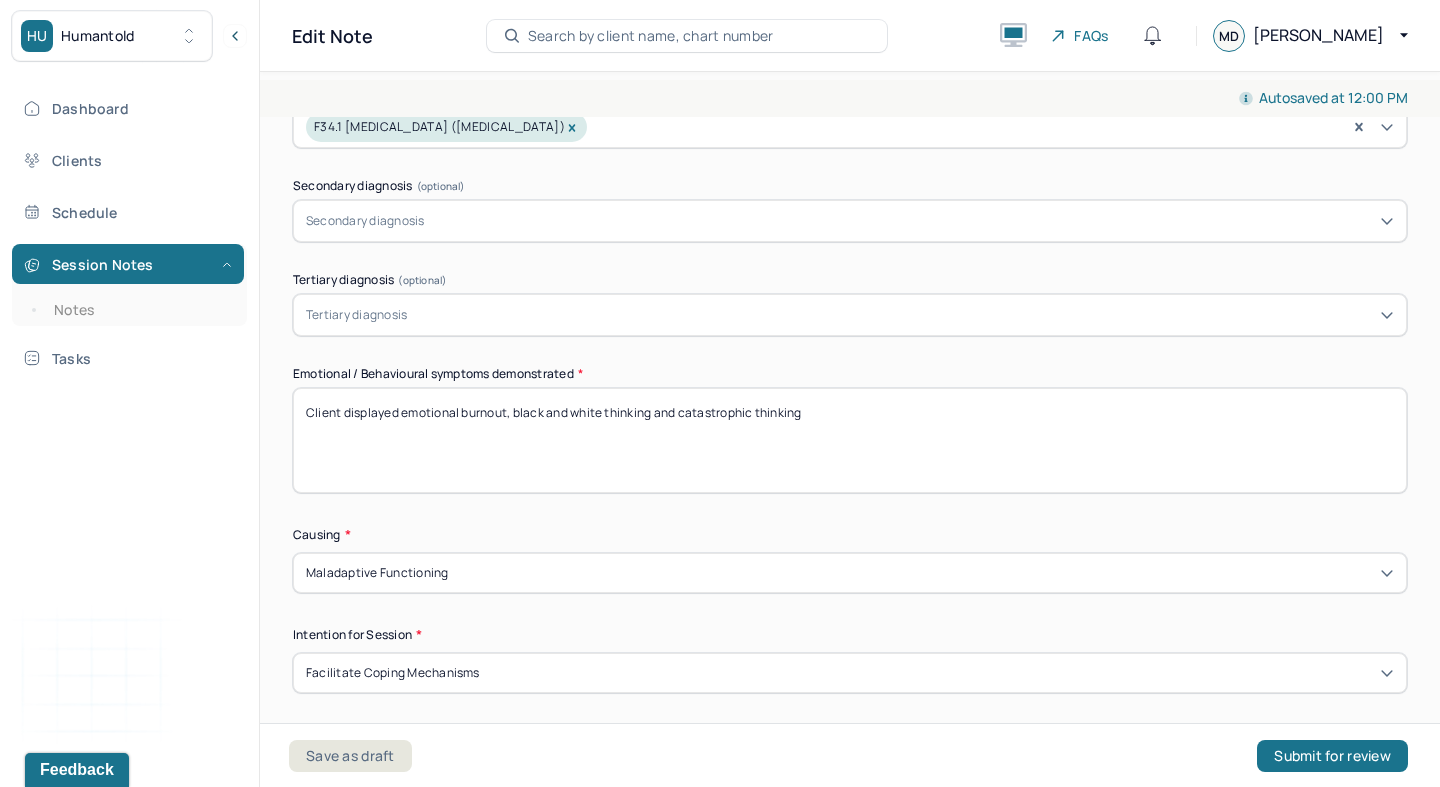click on "Client displayed emotional burnout, black and white thinking and catastrophic thinking" at bounding box center (850, 440) 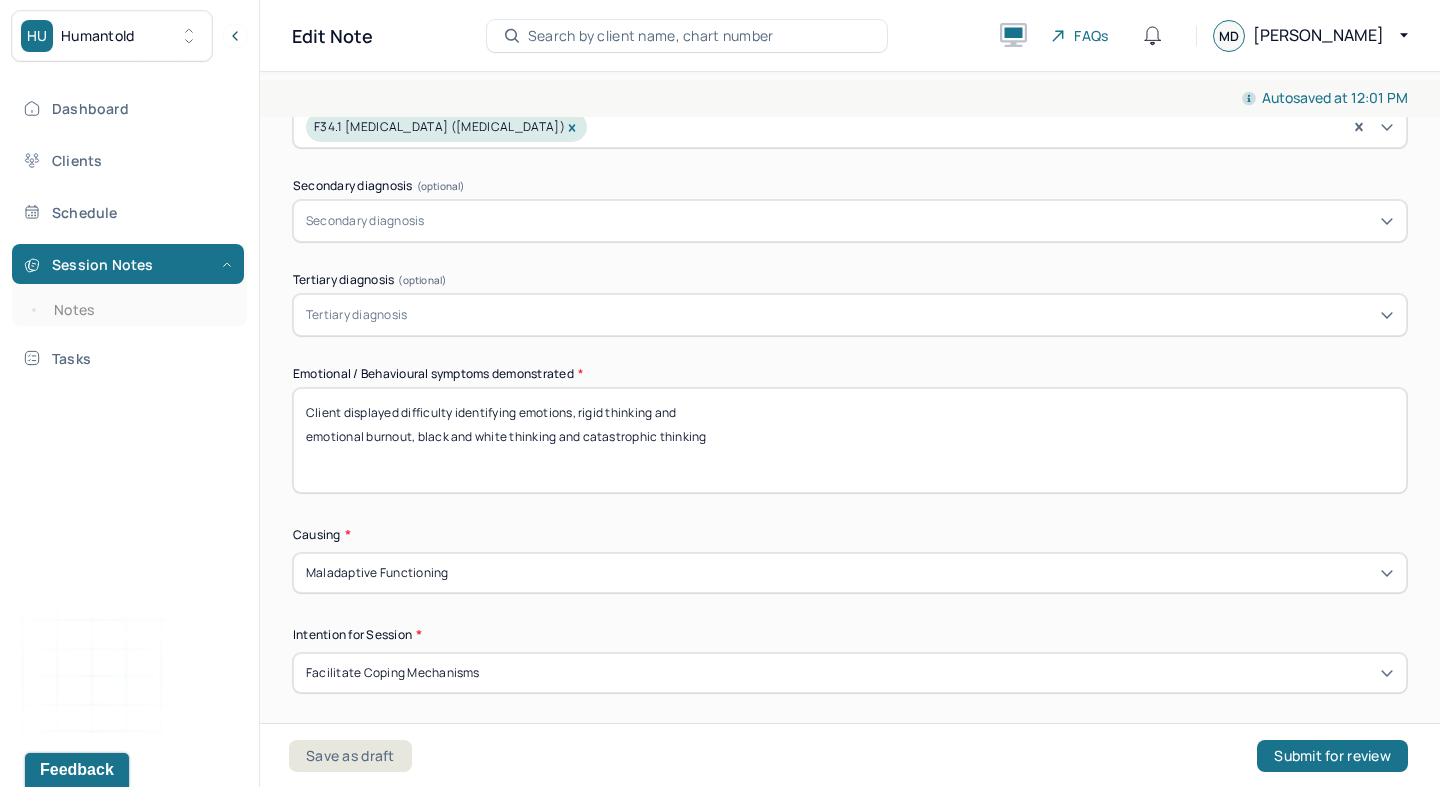 drag, startPoint x: 415, startPoint y: 430, endPoint x: 278, endPoint y: 436, distance: 137.13132 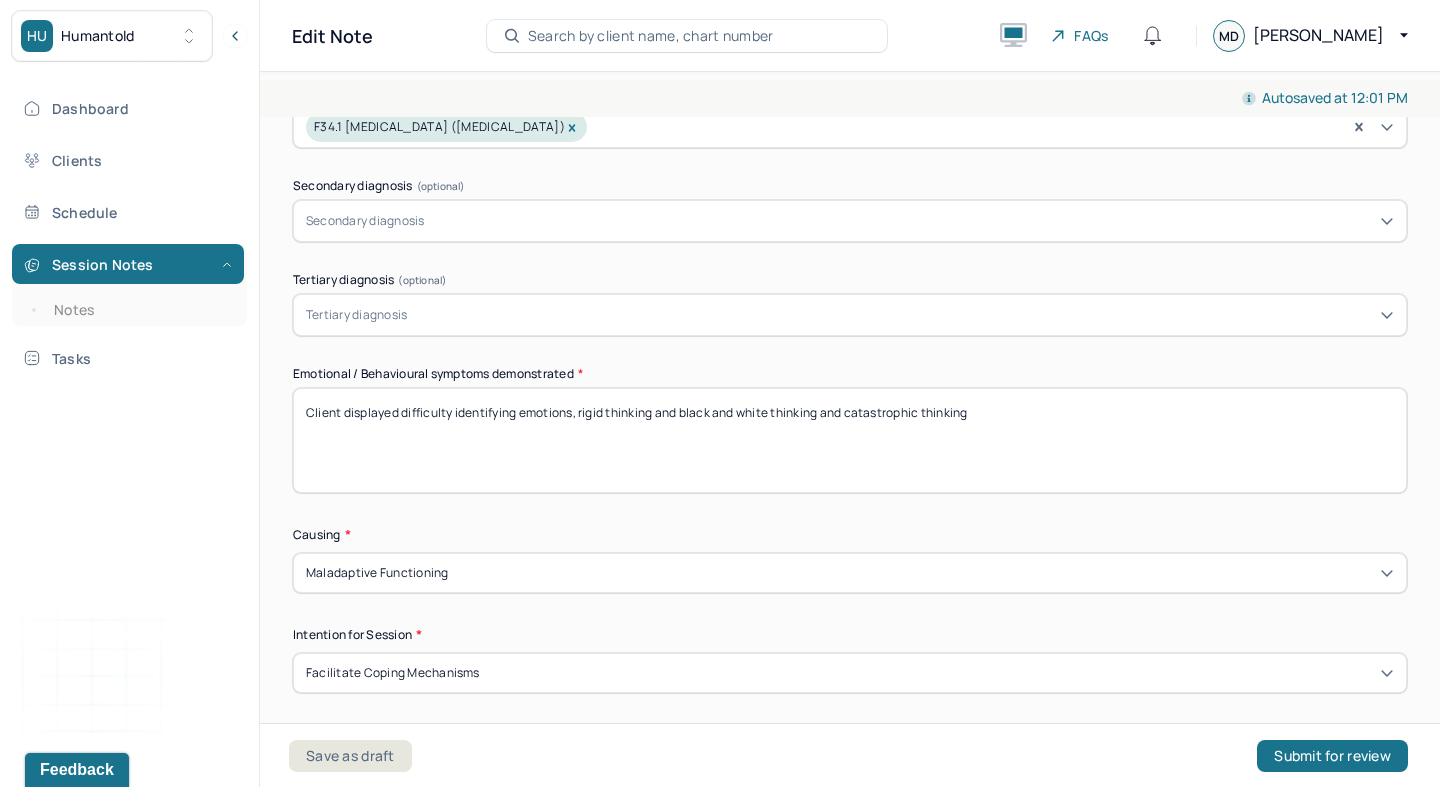 drag, startPoint x: 818, startPoint y: 410, endPoint x: 1225, endPoint y: 455, distance: 409.48016 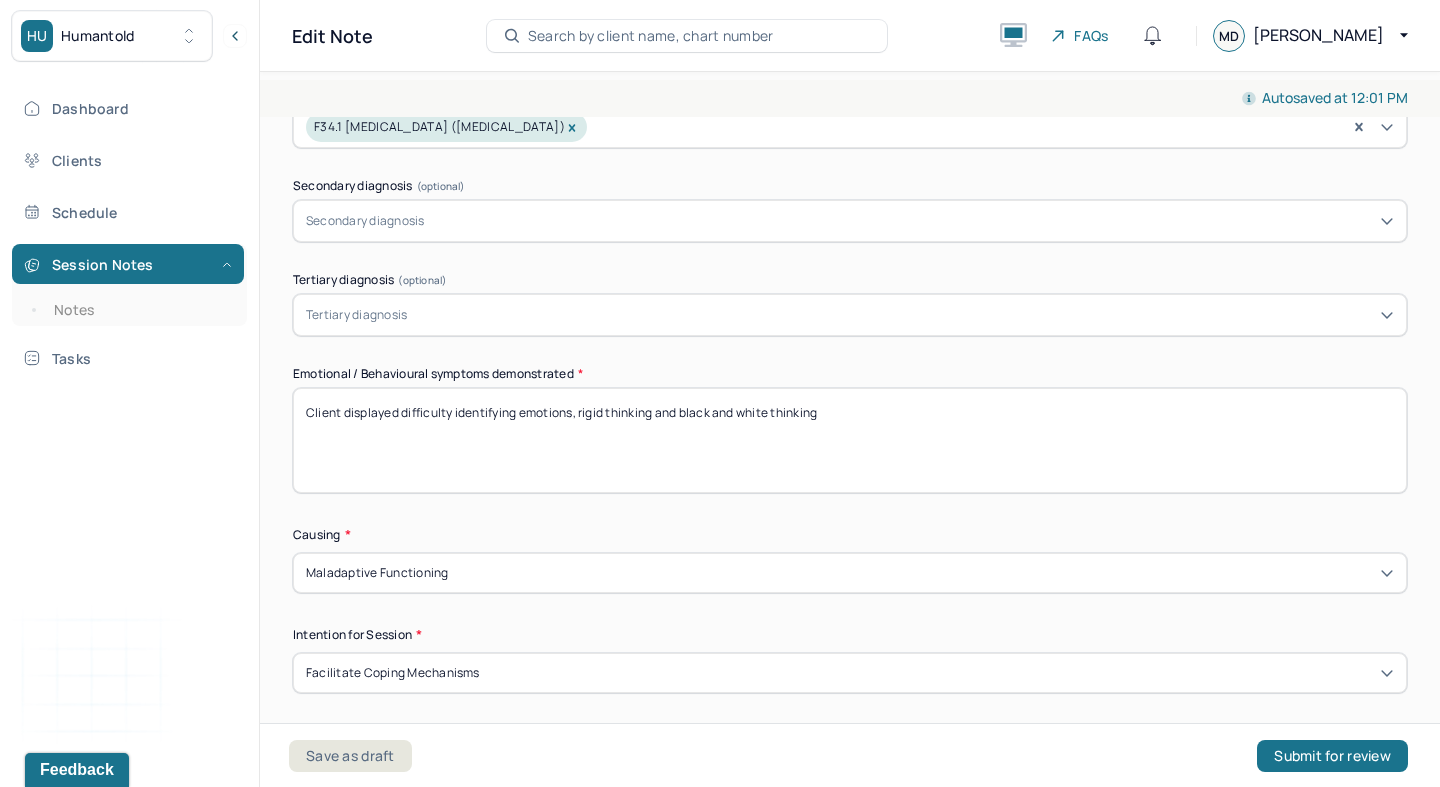 drag, startPoint x: 819, startPoint y: 409, endPoint x: 454, endPoint y: 408, distance: 365.00137 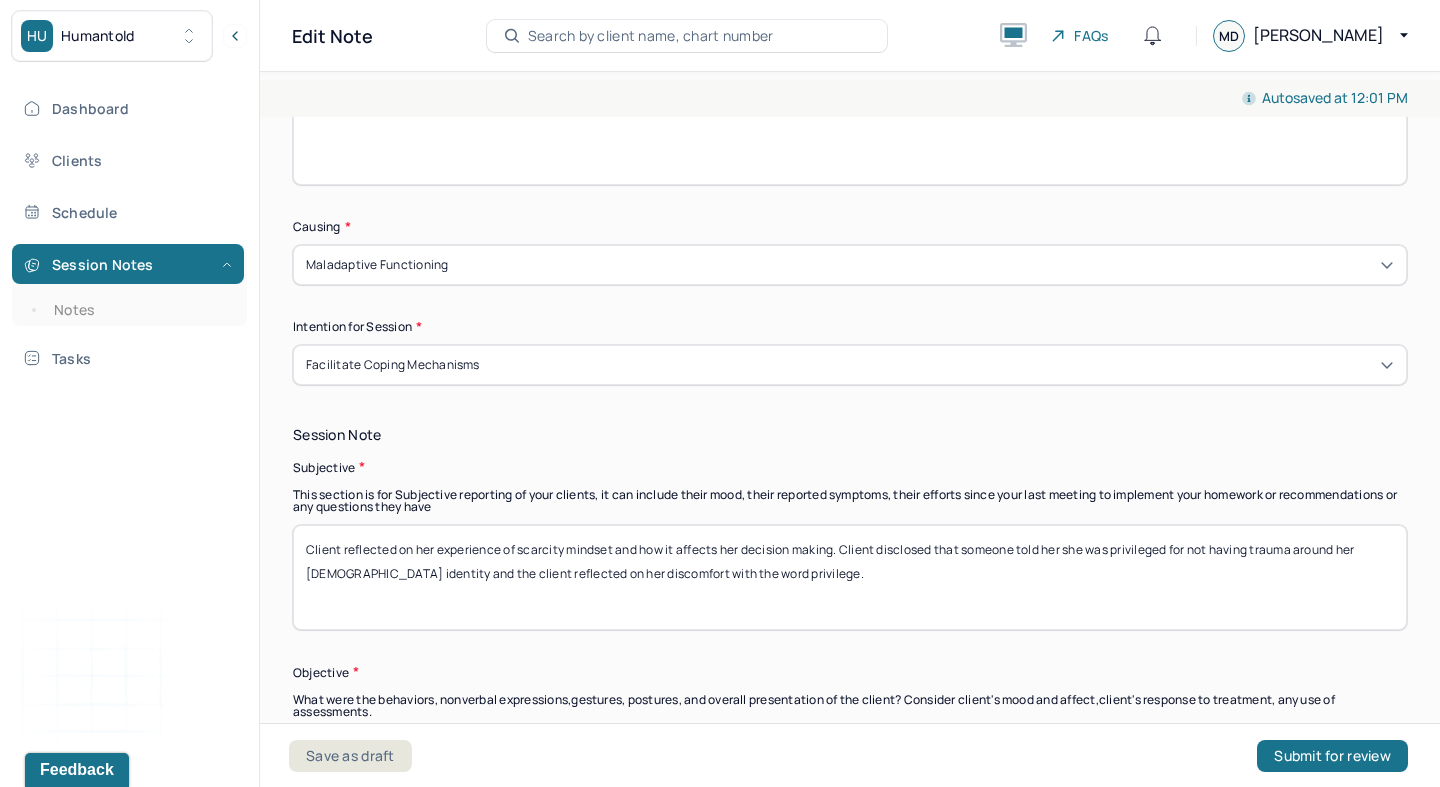 scroll, scrollTop: 1143, scrollLeft: 0, axis: vertical 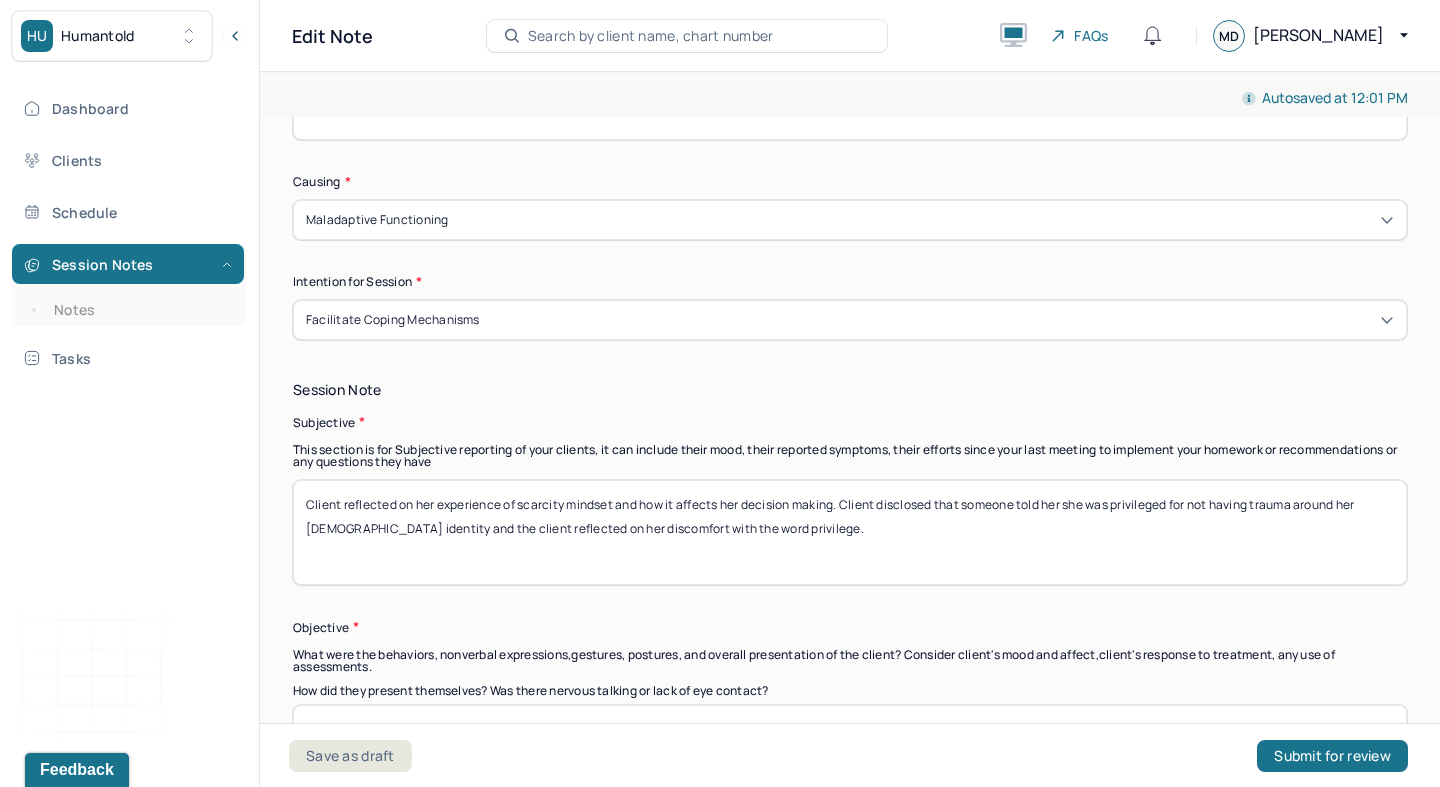type on "Client displayed difficulty identifying emotions, rigid thinking and black and white thinking" 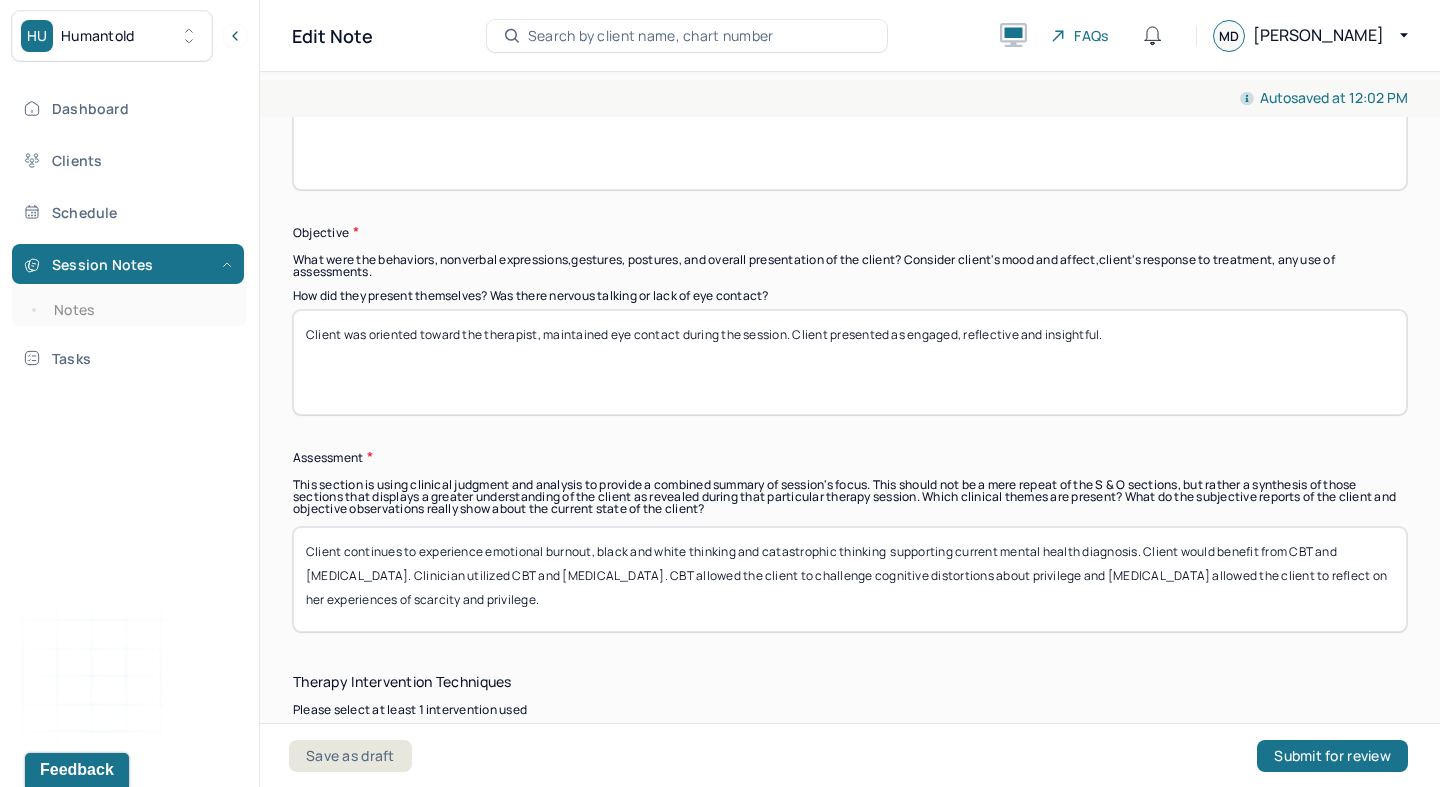 scroll, scrollTop: 1539, scrollLeft: 0, axis: vertical 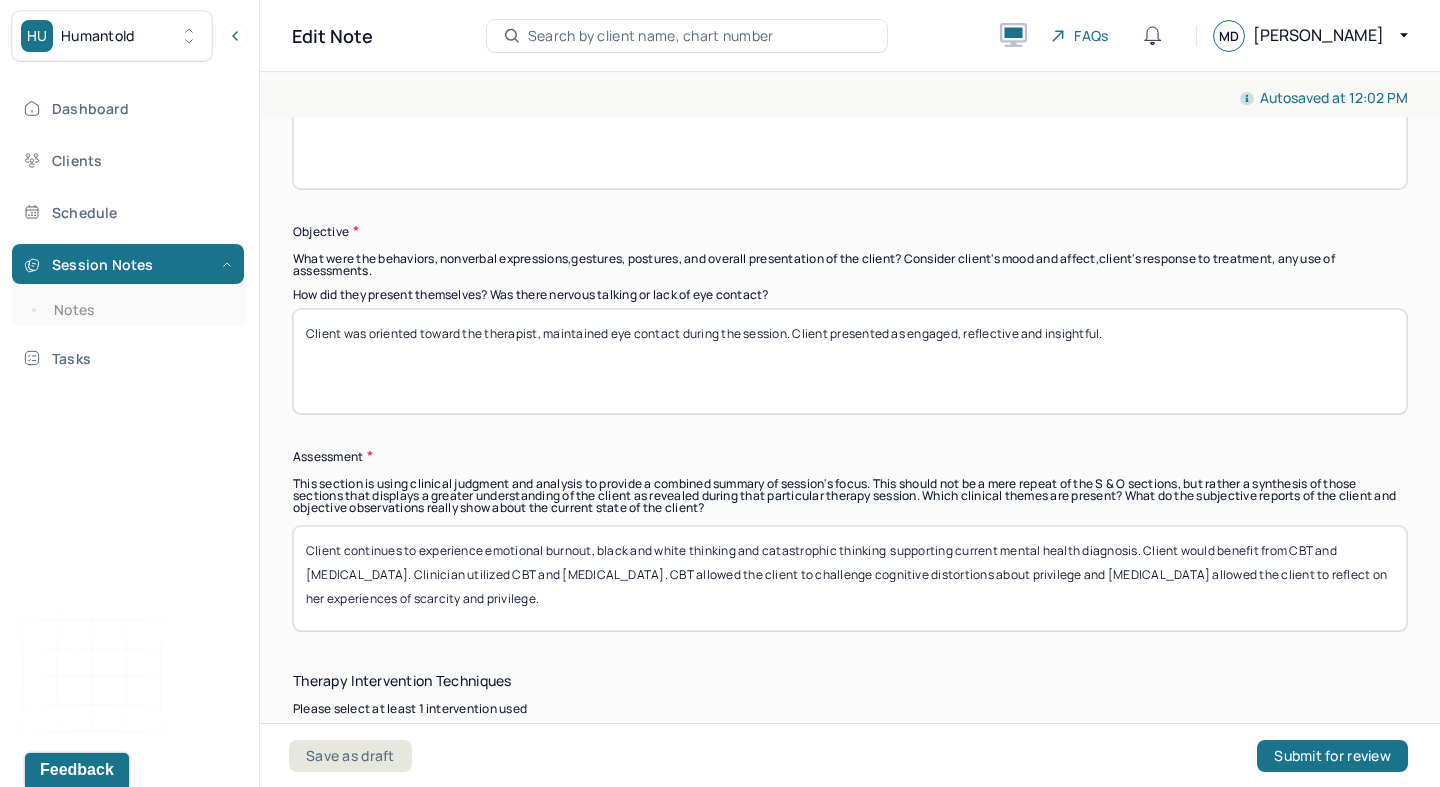 type on "Client identified areas of her life where she experiences scarcity thinking. Client explored the her feelings of scarcity in her job and in relationships and identified related worries." 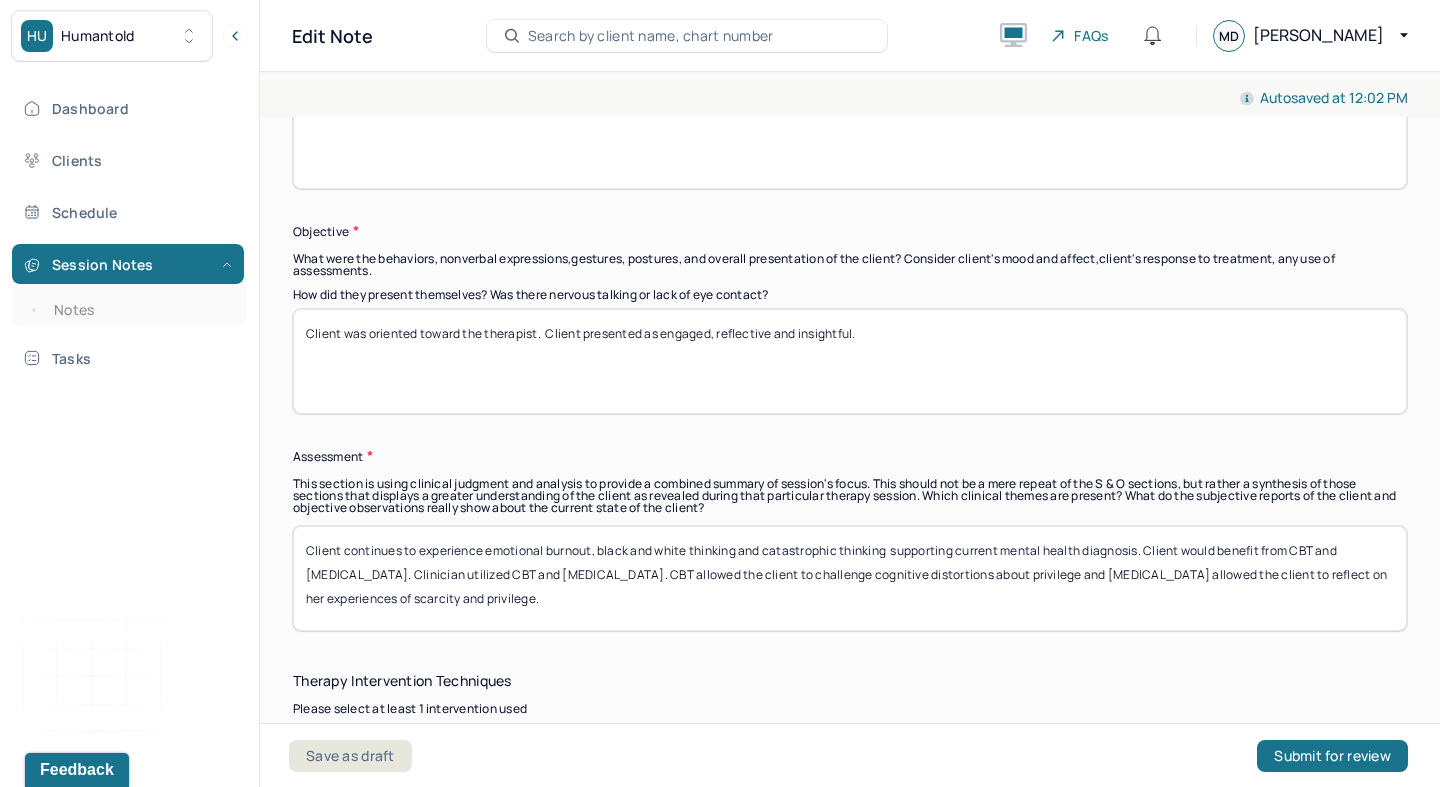 drag, startPoint x: 663, startPoint y: 333, endPoint x: 1147, endPoint y: 451, distance: 498.17667 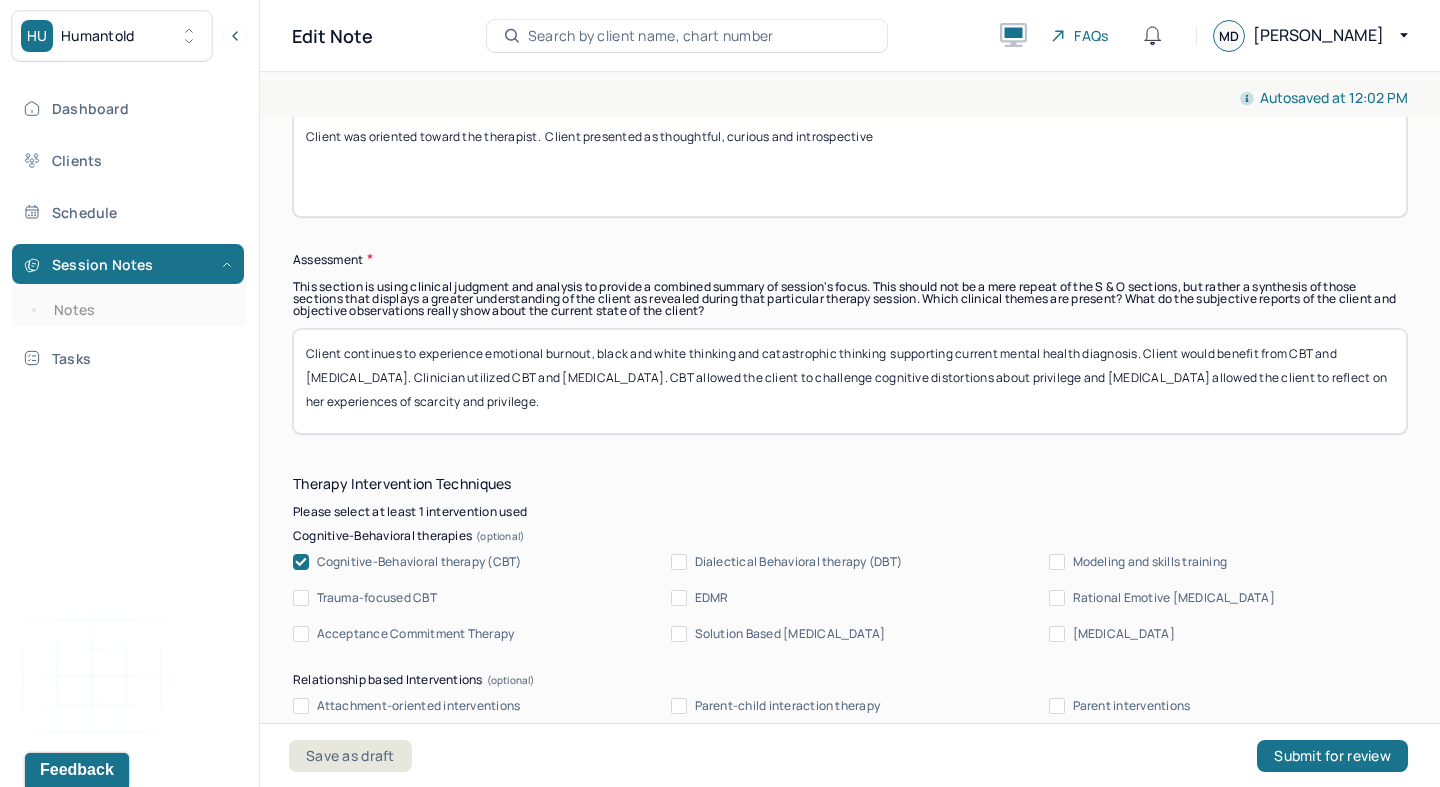 scroll, scrollTop: 1770, scrollLeft: 0, axis: vertical 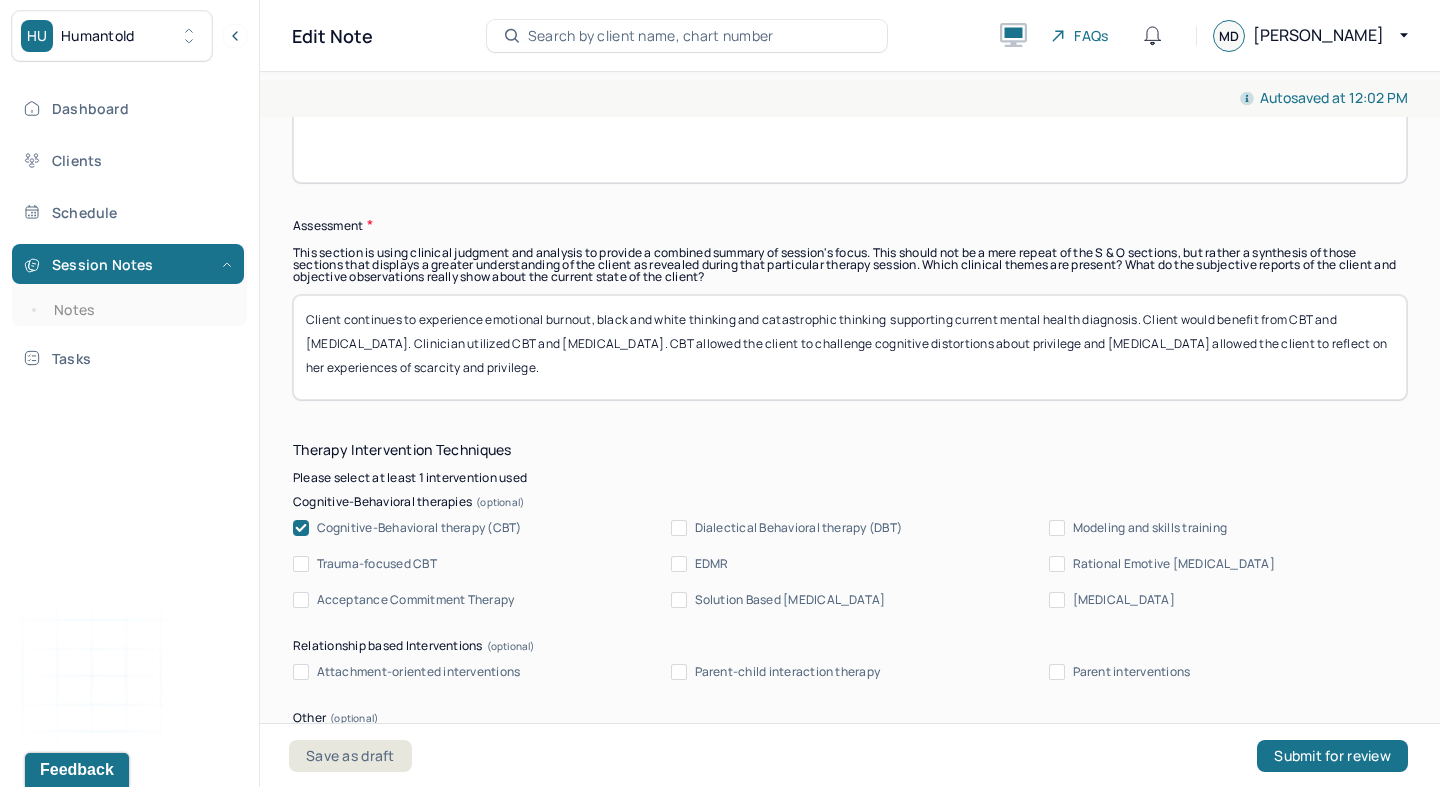 type on "Client was oriented toward the therapist.  Client presented as thoughtful, curious and introspective" 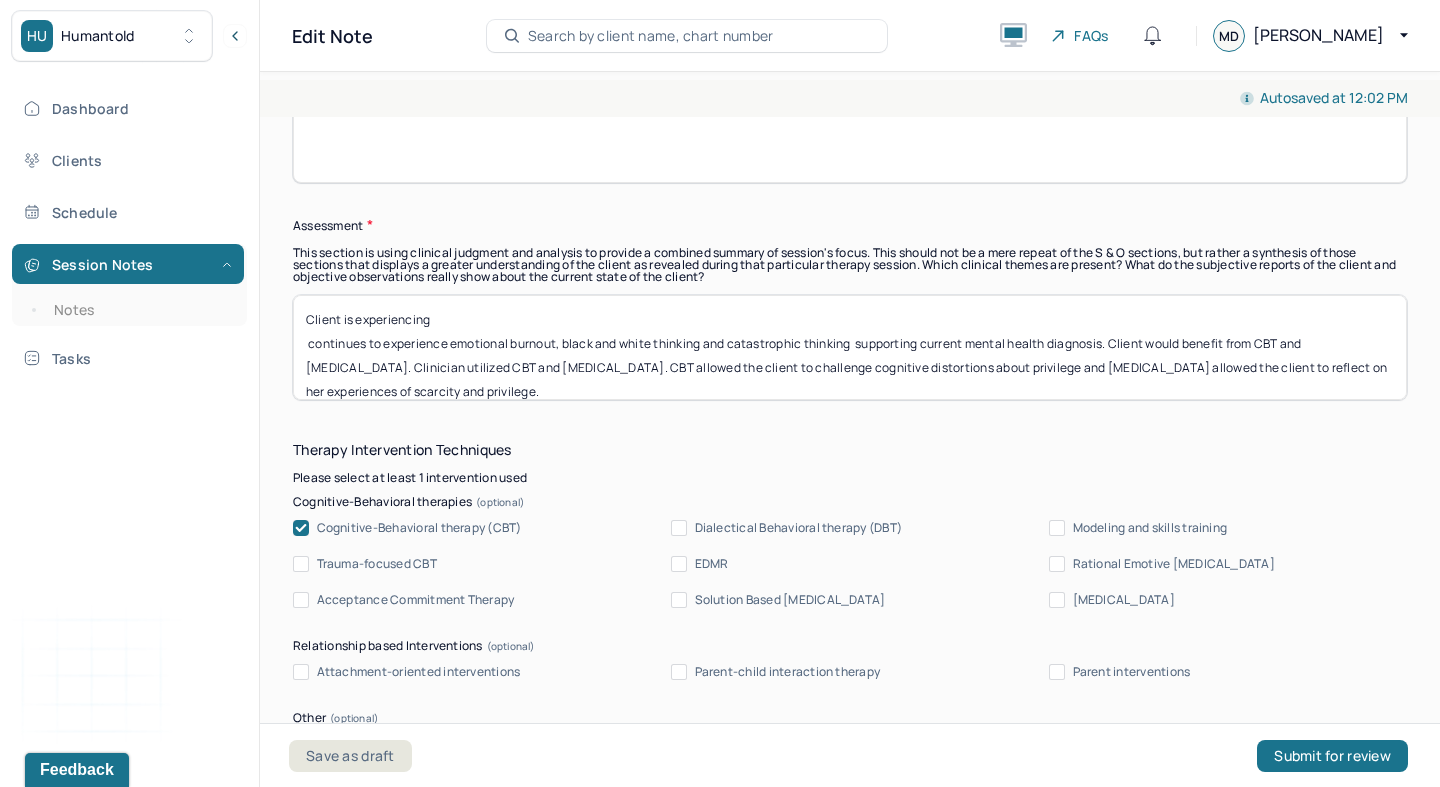 paste on "identifying emotions, rigid thinking and black and white thinking" 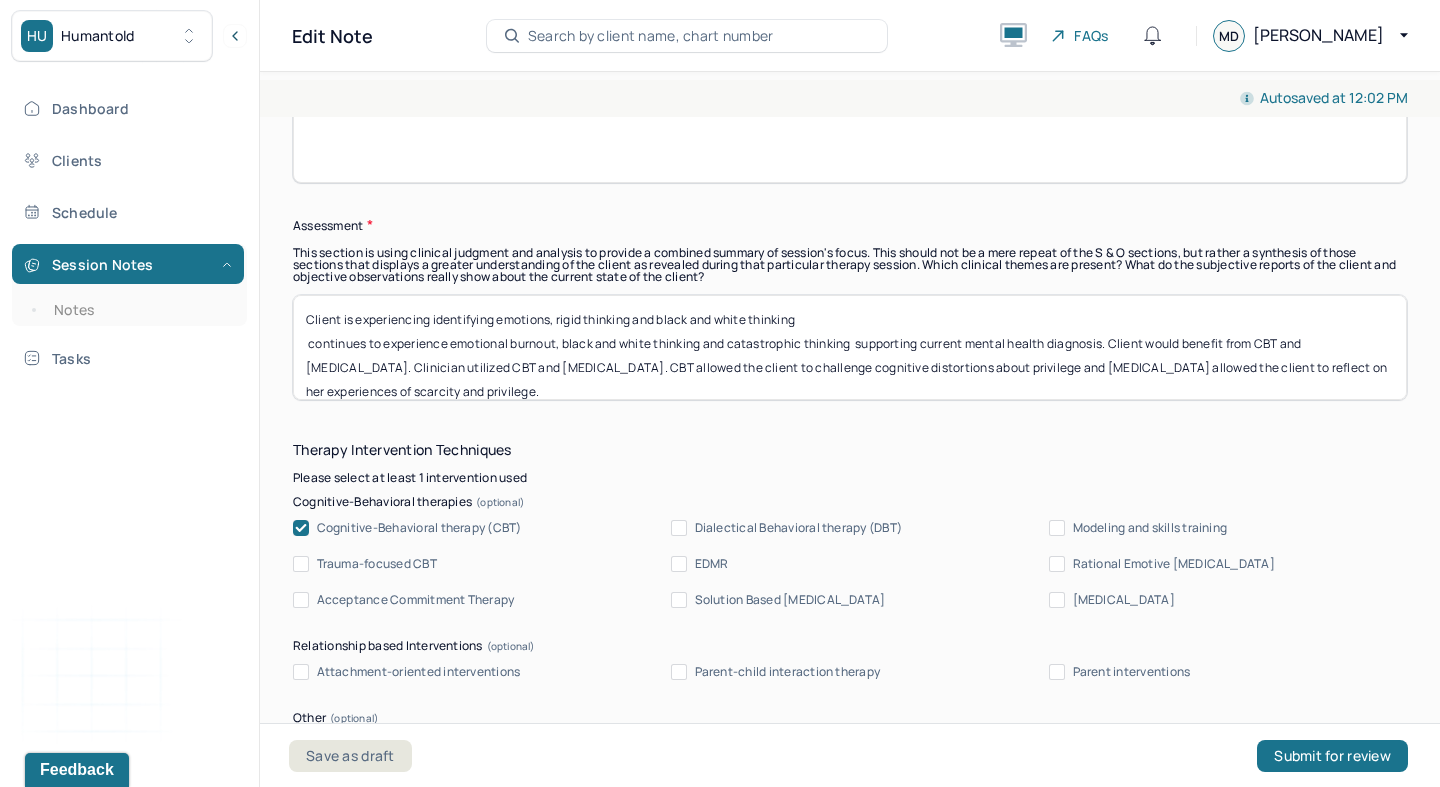 drag, startPoint x: 855, startPoint y: 340, endPoint x: 295, endPoint y: 342, distance: 560.0036 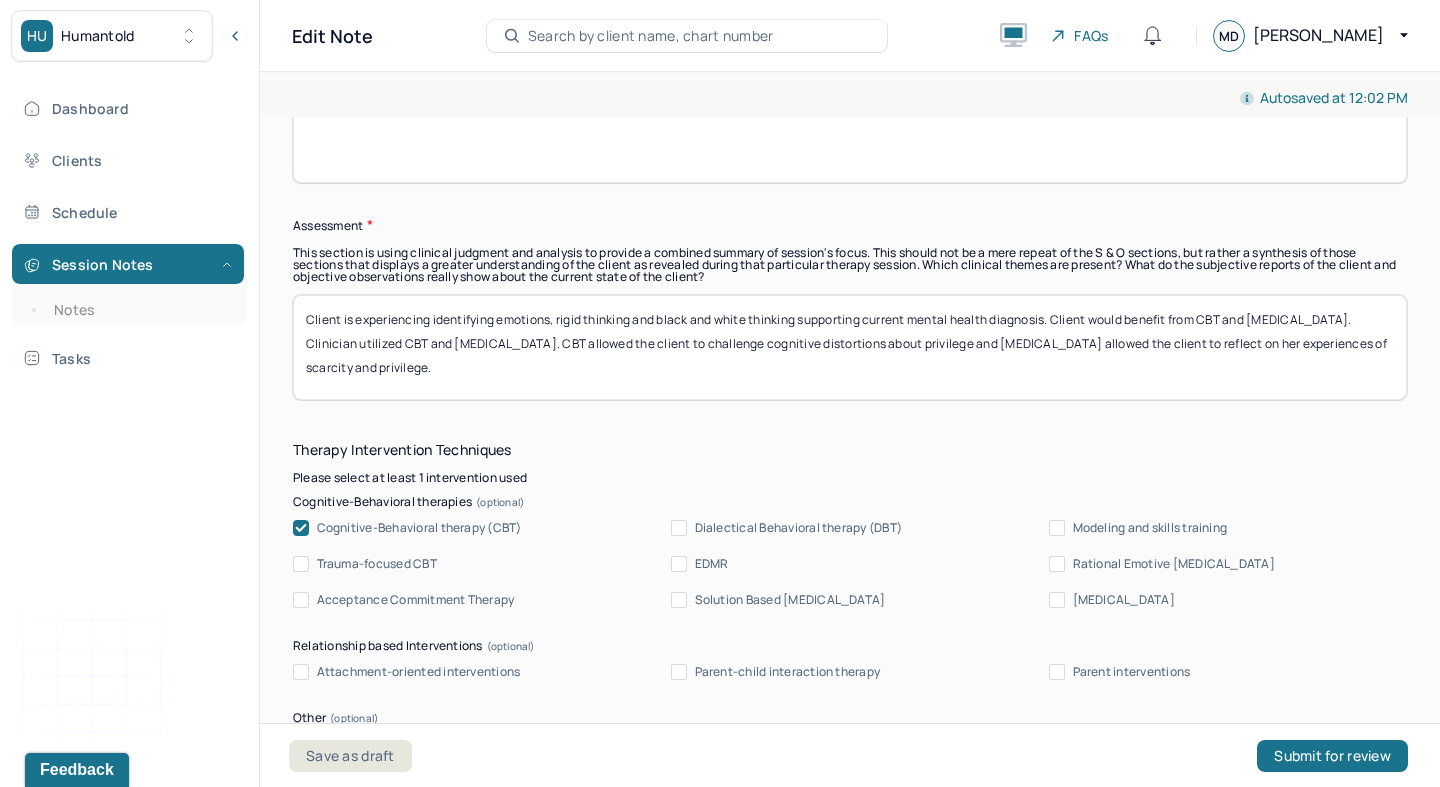 click on "Client is experiencing identifying emotions, rigid thinking and black and white thinking supporting current mental health diagnosis. Client would benefit from CBT and [MEDICAL_DATA]. Clinician utilized CBT and [MEDICAL_DATA]. CBT allowed the client to challenge cognitive distortions about privilege and [MEDICAL_DATA] allowed the client to reflect on her experiences of scarcity and privilege." at bounding box center (850, 347) 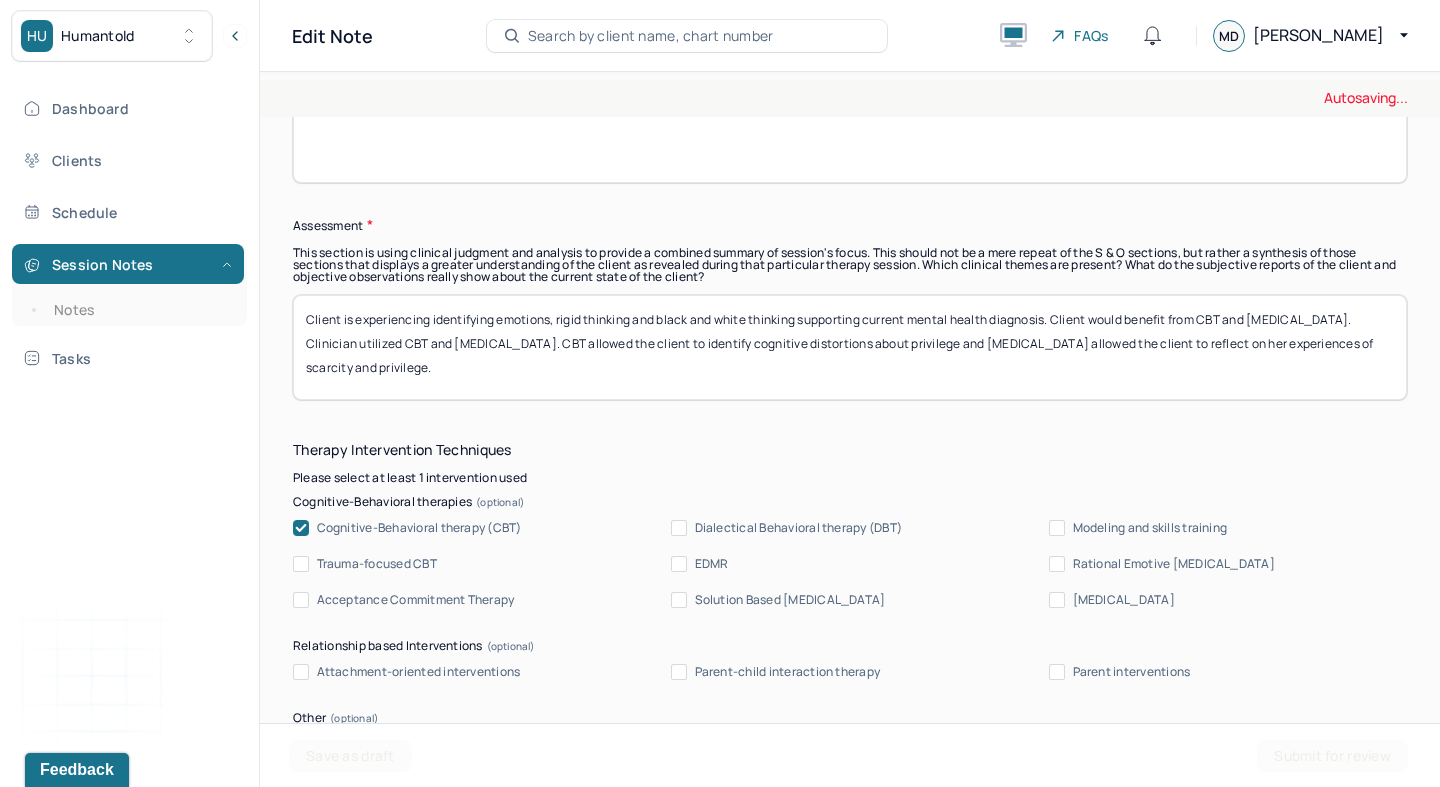 click on "Client is experiencing identifying emotions, rigid thinking and black and white thinking supporting current mental health diagnosis. Client would benefit from CBT and [MEDICAL_DATA]. Clinician utilized CBT and [MEDICAL_DATA]. CBT allowed the client to challenge cognitive distortions about privilege and [MEDICAL_DATA] allowed the client to reflect on her experiences of scarcity and privilege." at bounding box center (850, 347) 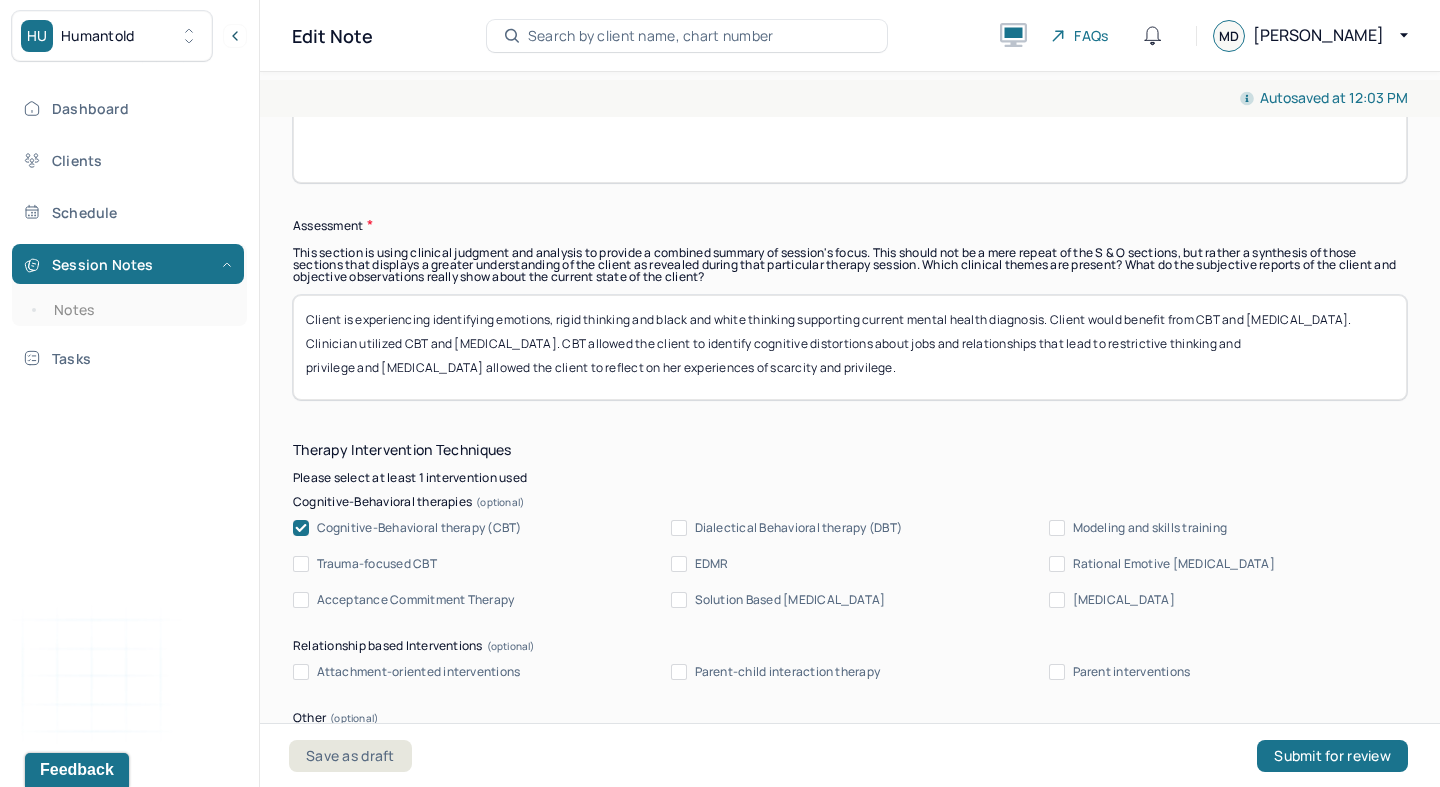 drag, startPoint x: 379, startPoint y: 365, endPoint x: 253, endPoint y: 365, distance: 126 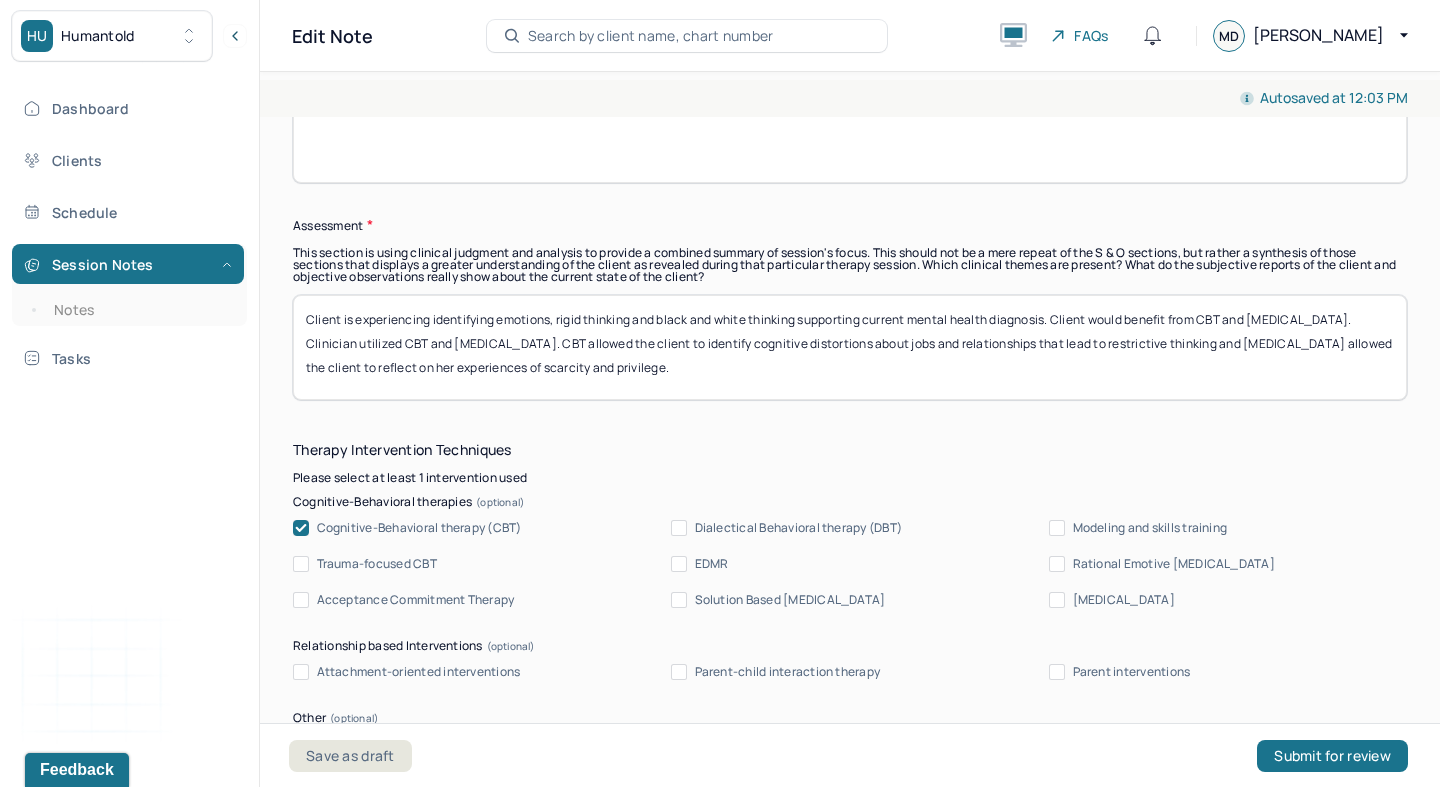 drag, startPoint x: 379, startPoint y: 363, endPoint x: 1068, endPoint y: 427, distance: 691.96606 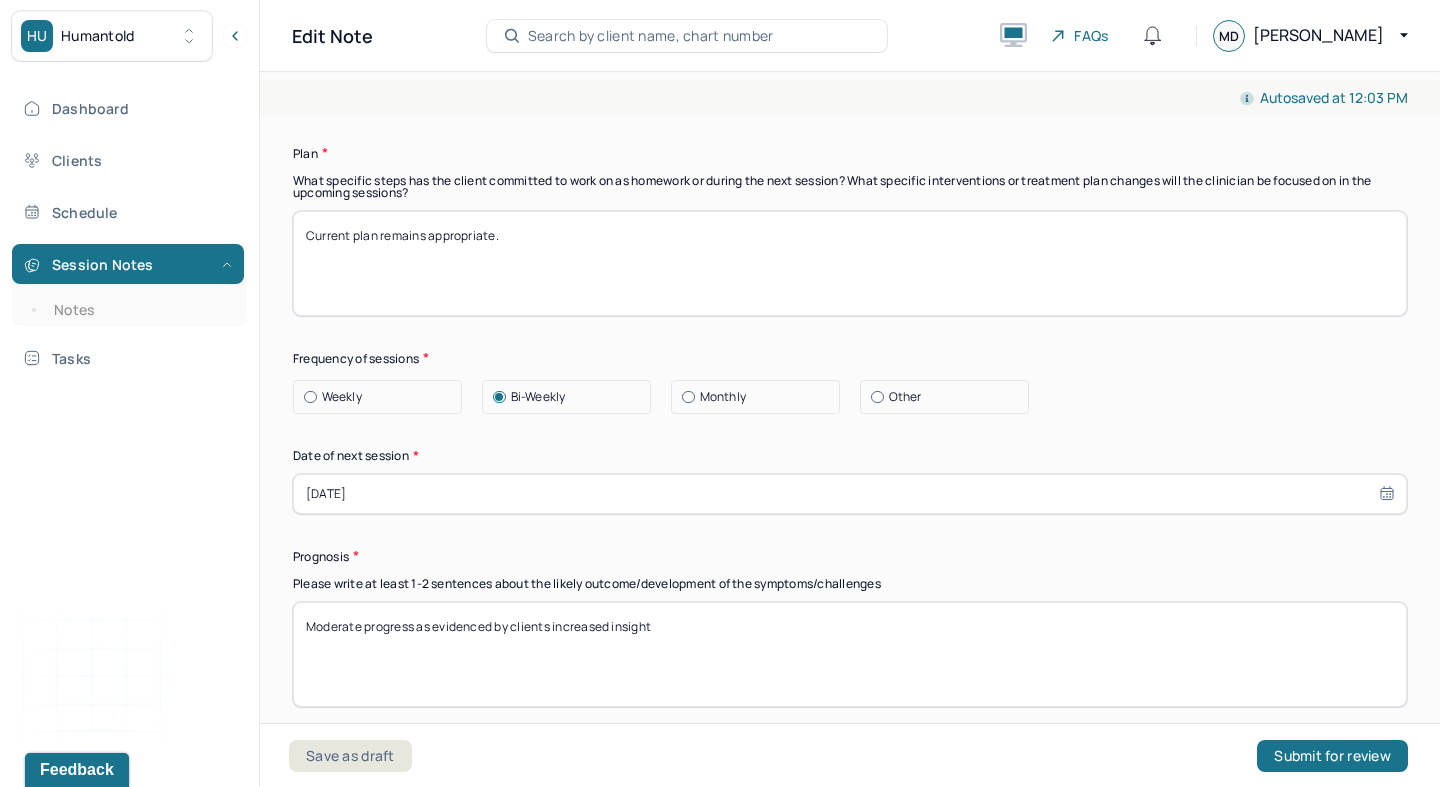 scroll, scrollTop: 2559, scrollLeft: 0, axis: vertical 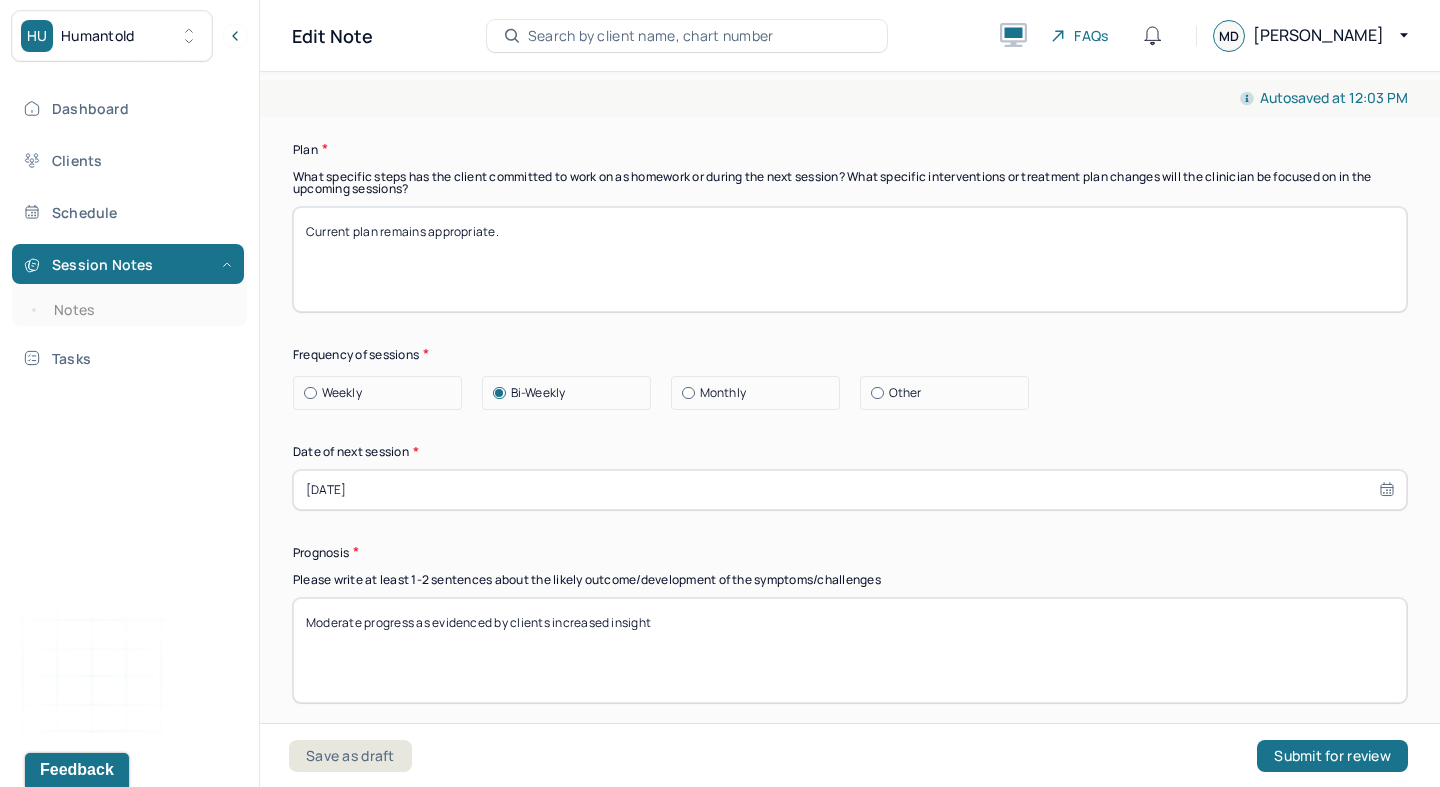 type on "Client is experiencing identifying emotions, rigid thinking and black and white thinking supporting current mental health diagnosis. Client would benefit from CBT and [MEDICAL_DATA]. Clinician utilized CBT and [MEDICAL_DATA]. CBT allowed the client to identify cognitive distortions about jobs and relationships that lead to restrictive thinking and [MEDICAL_DATA] allowed the client to identified patterns in her thoughts that lead to scarcity" 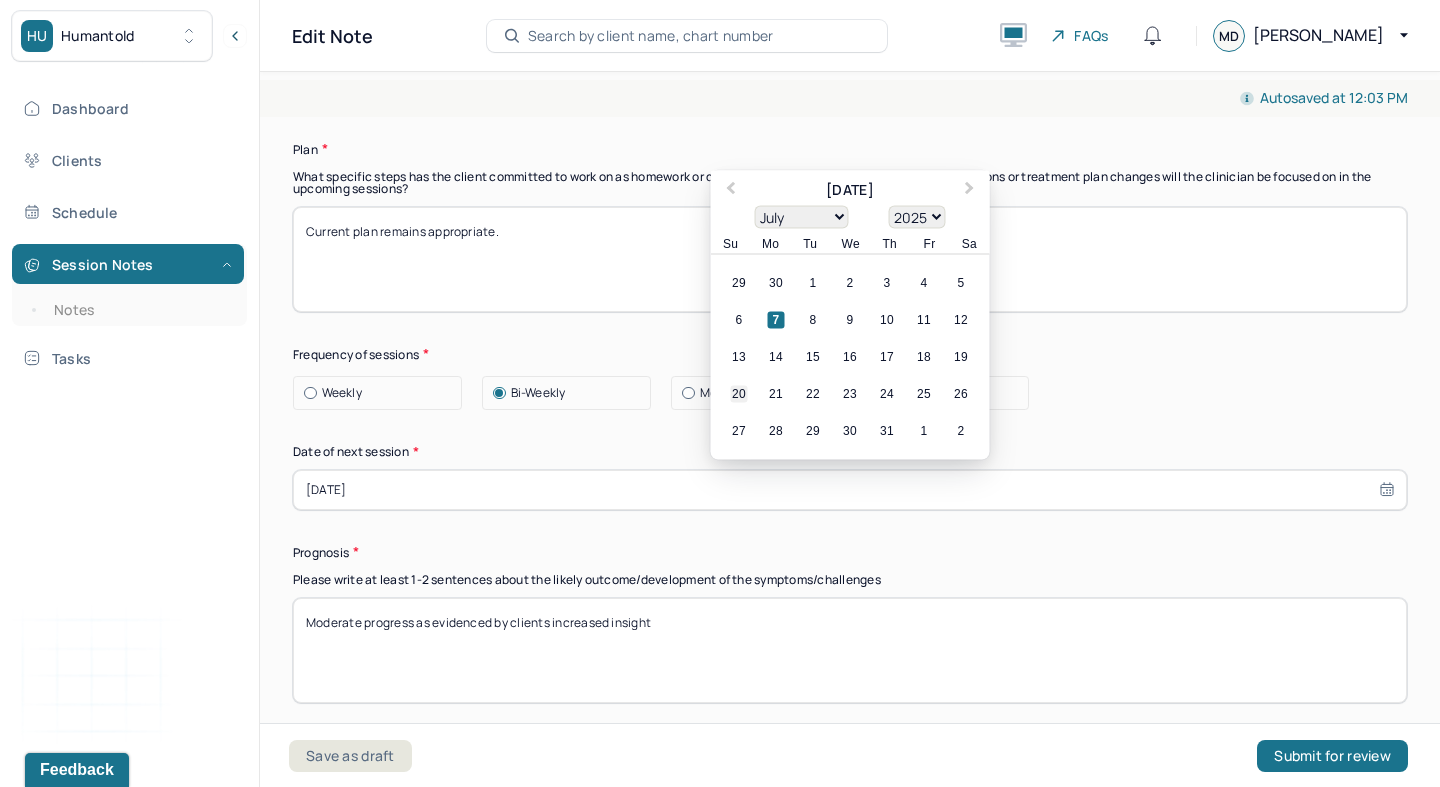 click on "20" at bounding box center (739, 393) 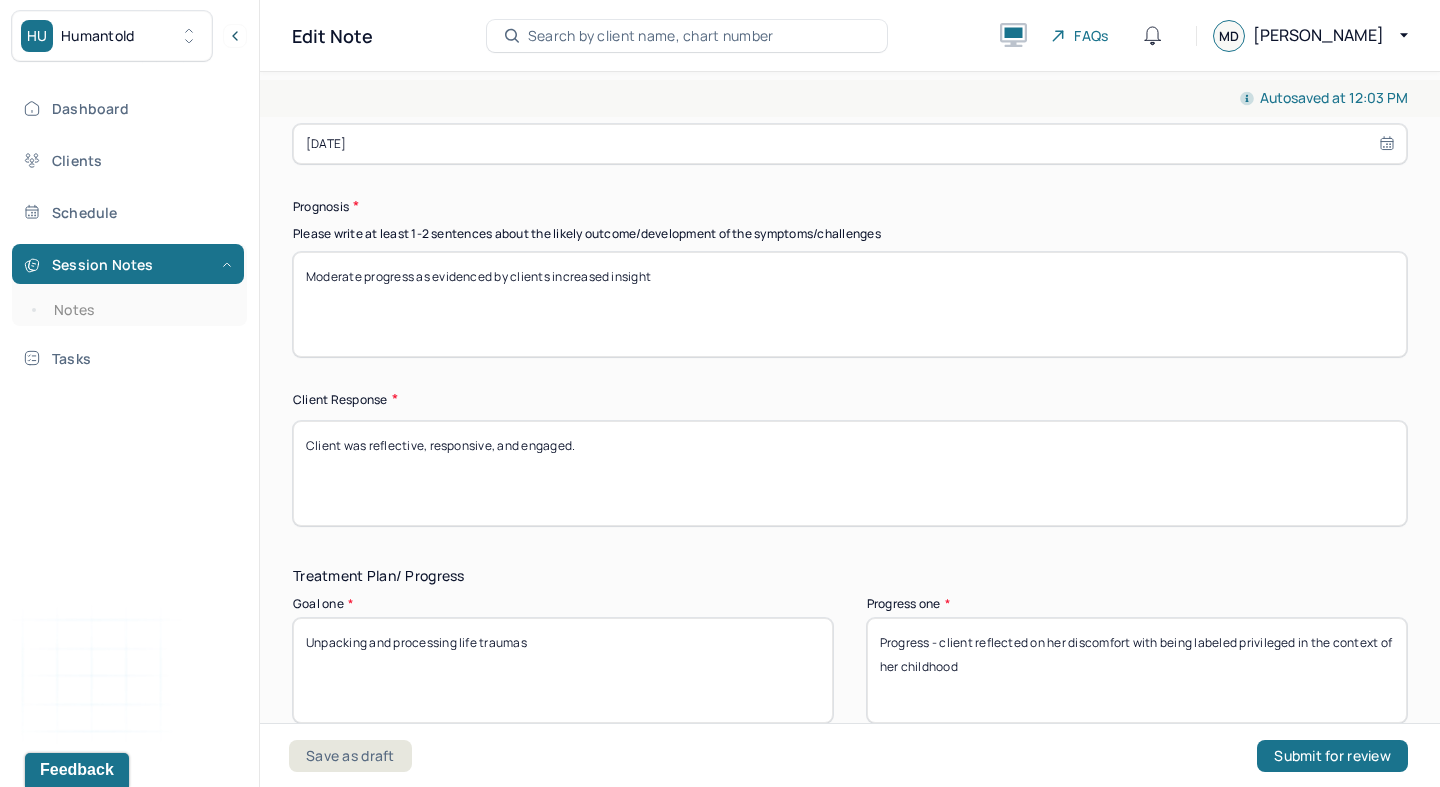 scroll, scrollTop: 2928, scrollLeft: 0, axis: vertical 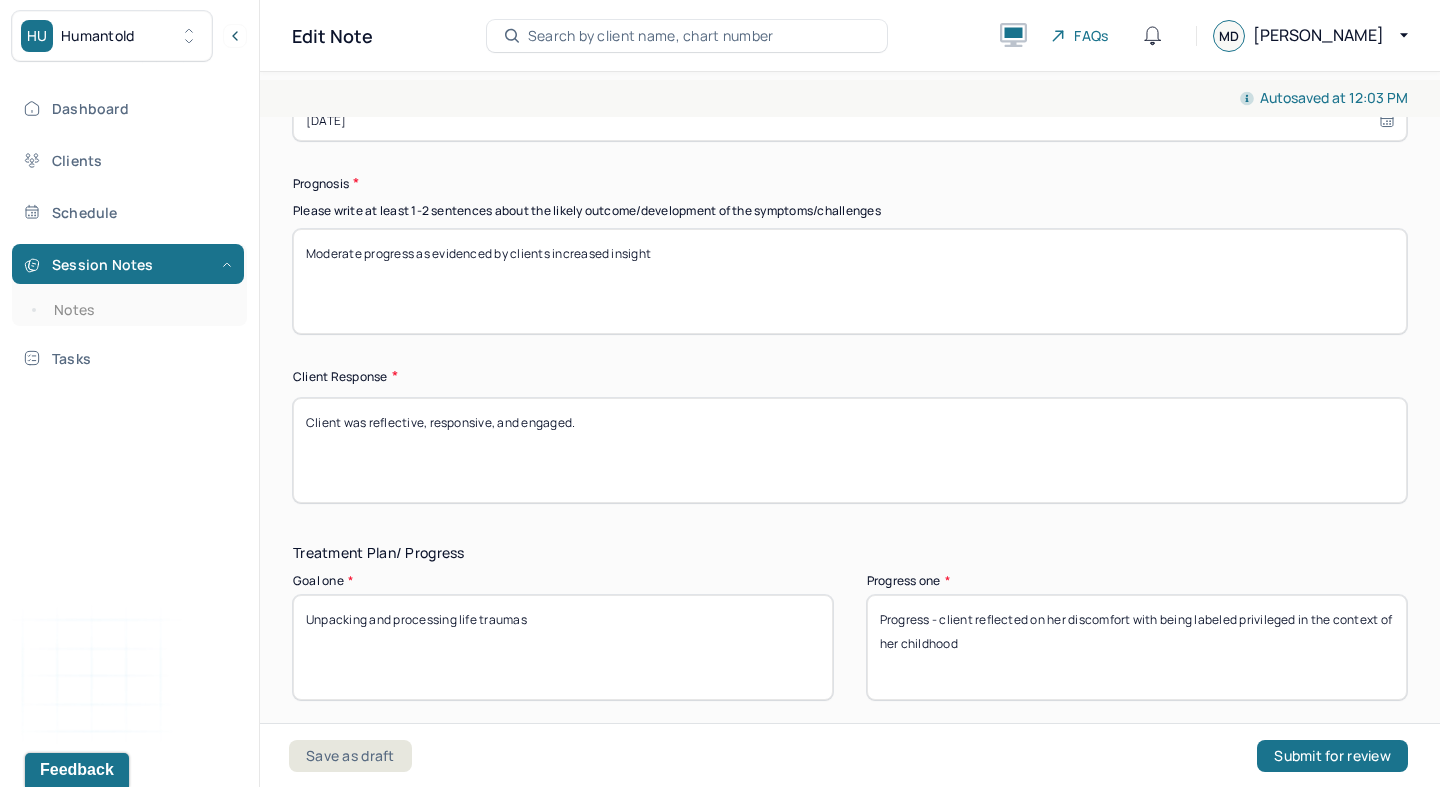 drag, startPoint x: 553, startPoint y: 245, endPoint x: 998, endPoint y: 372, distance: 462.76776 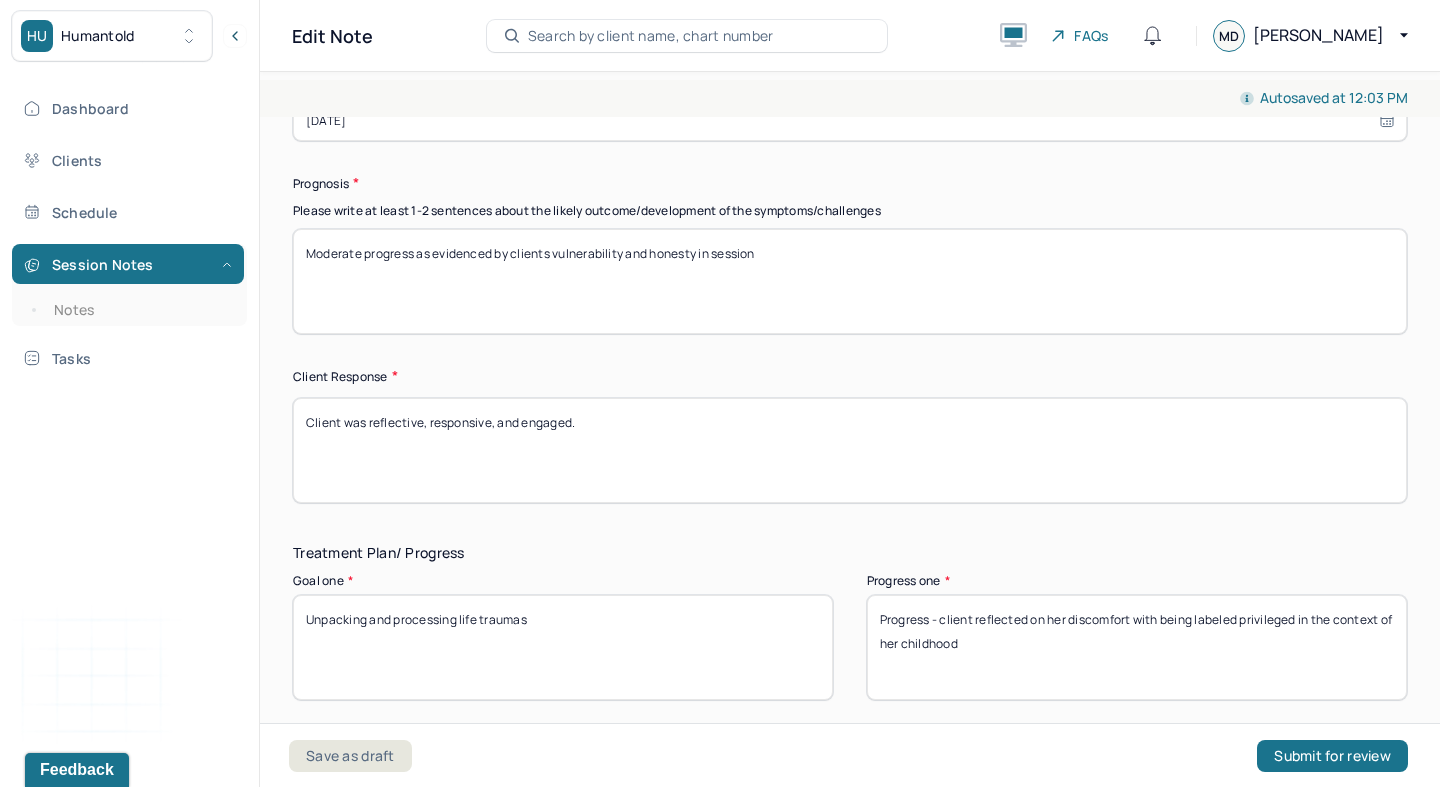 type on "Moderate progress as evidenced by clients vulnerability and honesty in session" 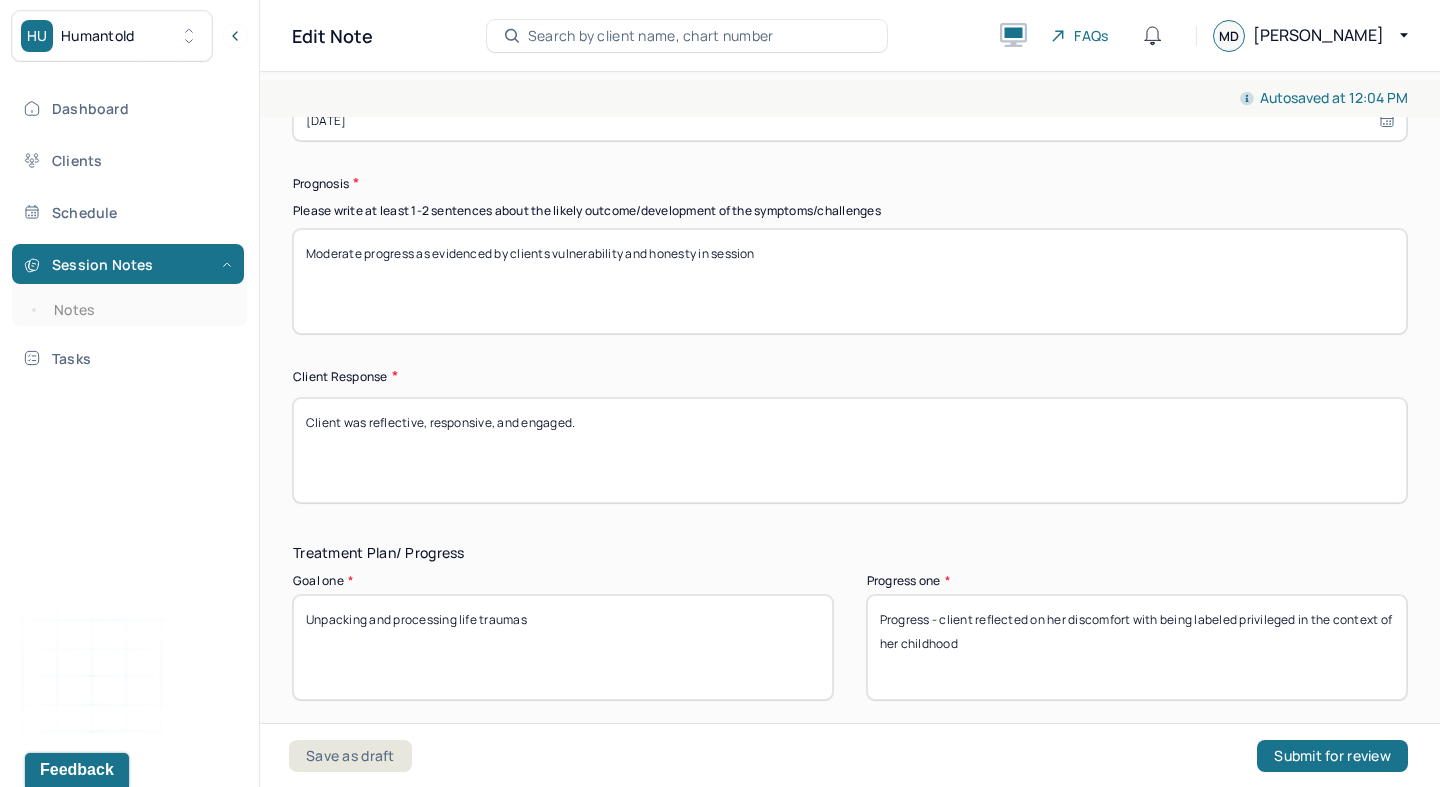 click on "Client was reflective, responsive, and engaged." at bounding box center (850, 450) 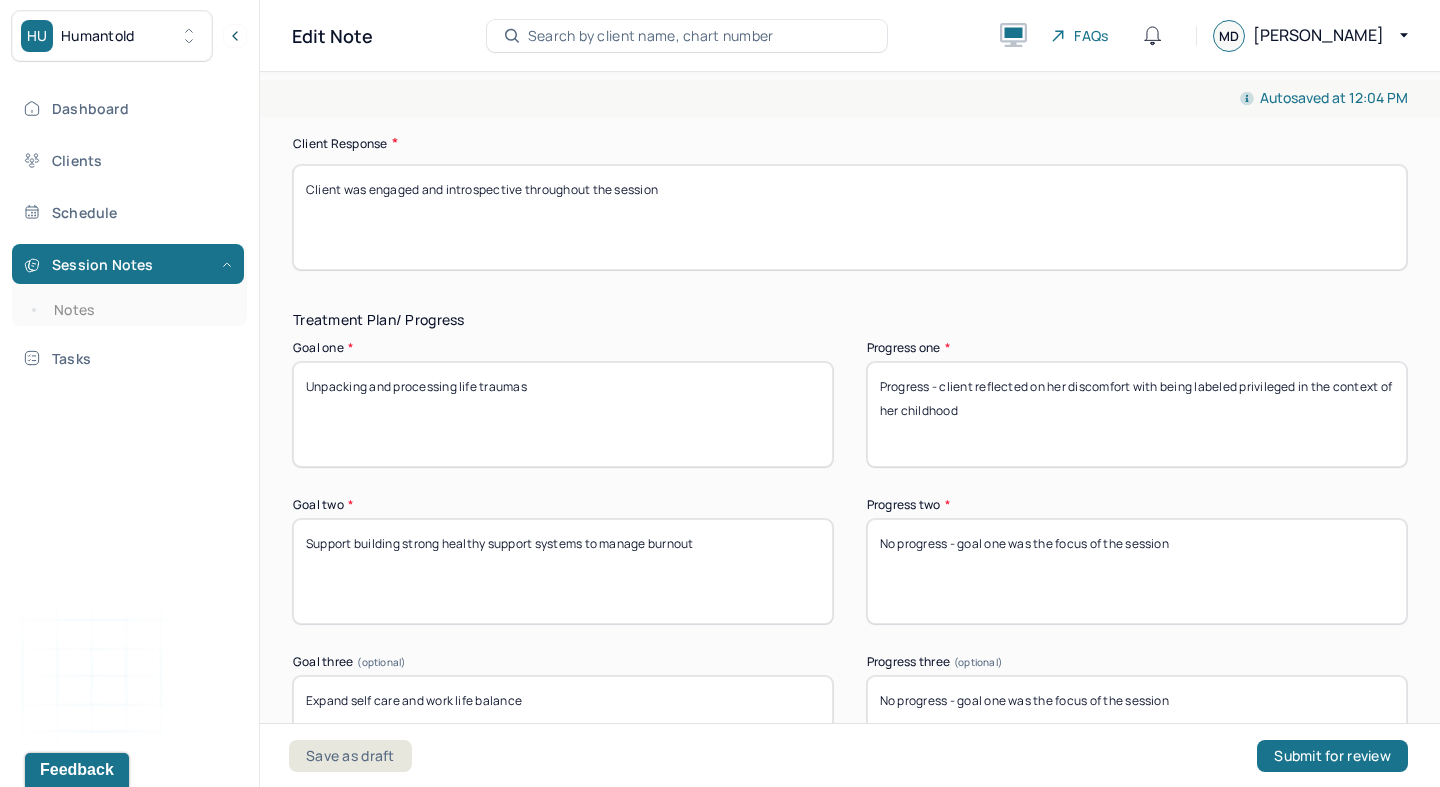 scroll, scrollTop: 3168, scrollLeft: 0, axis: vertical 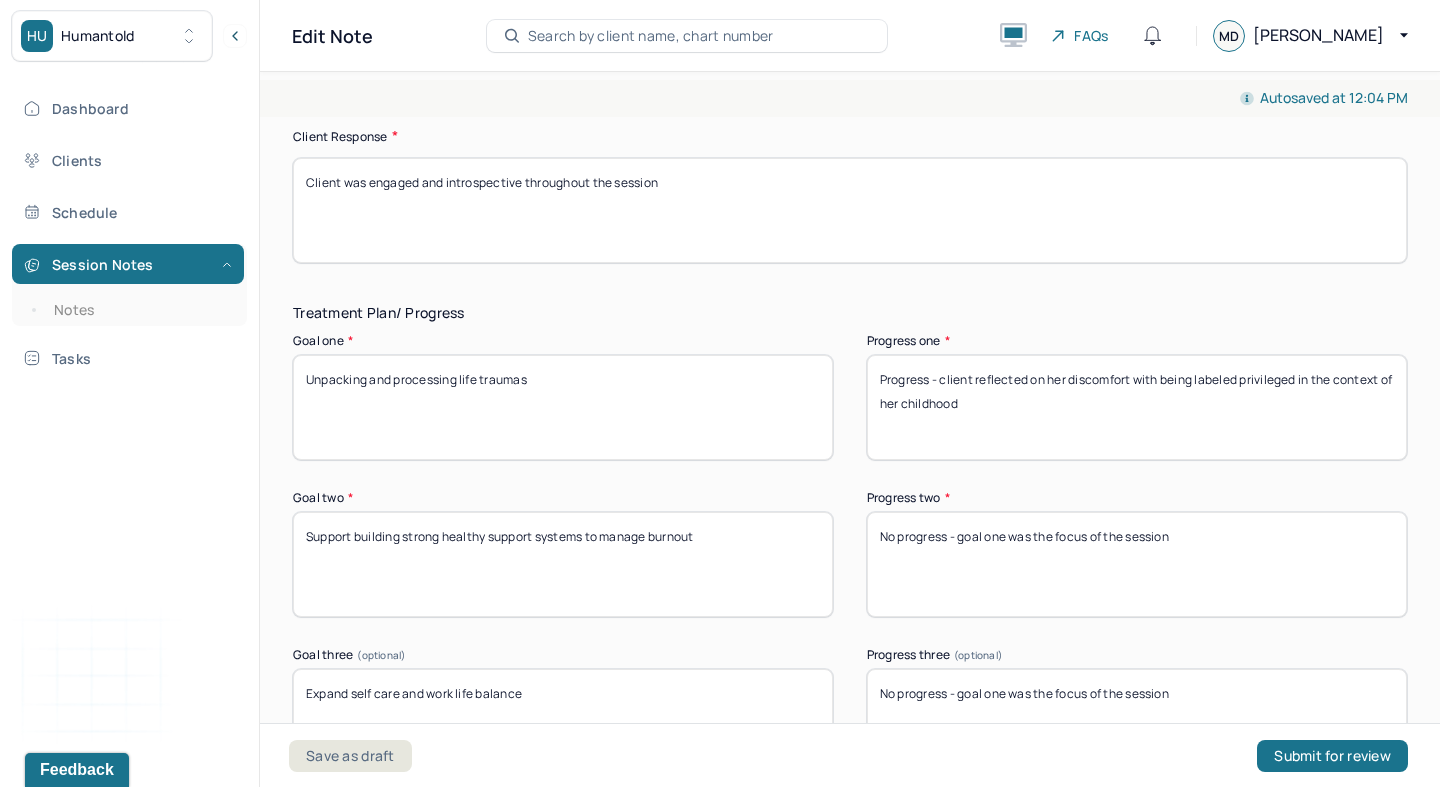 type on "Client was engaged and introspective throughout the session" 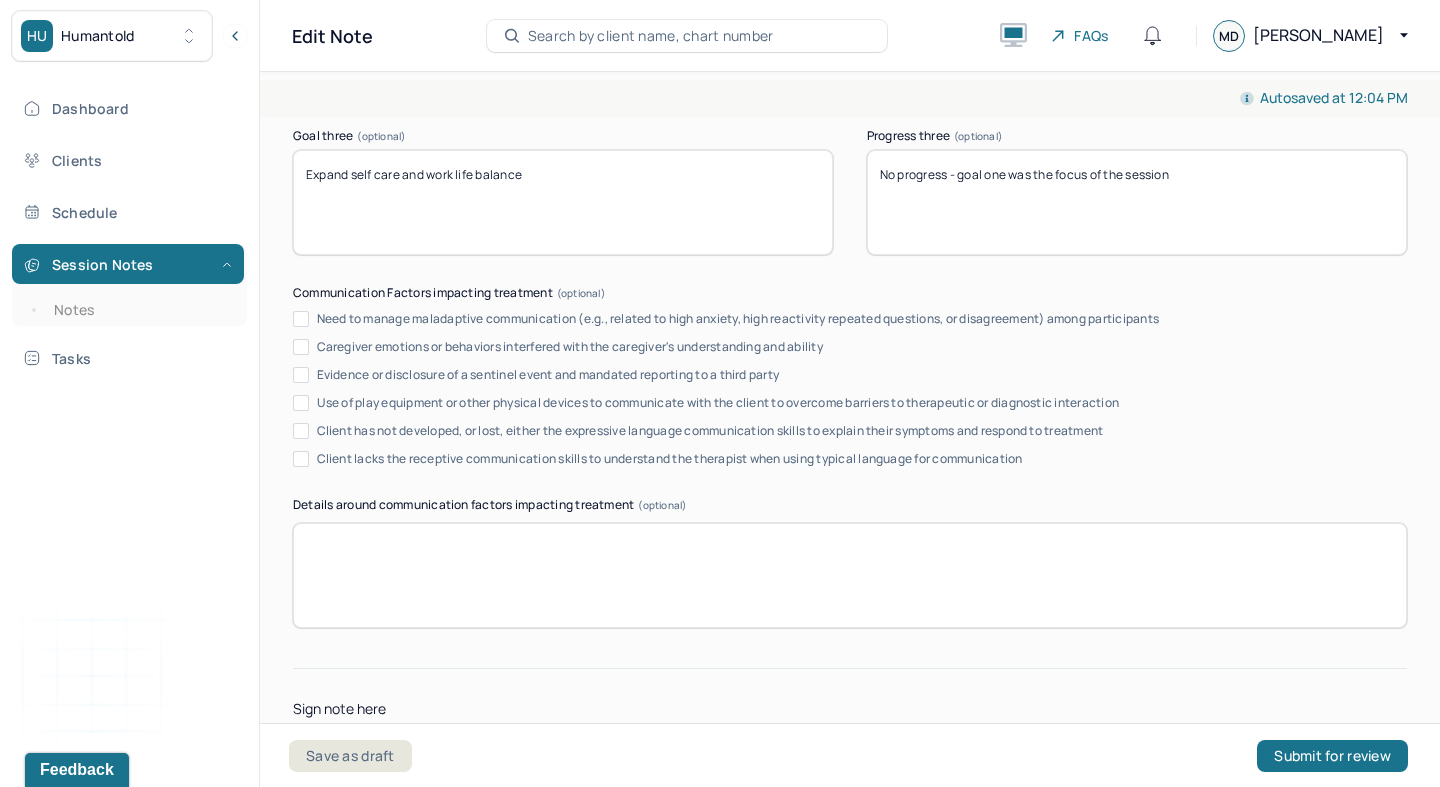 scroll, scrollTop: 3872, scrollLeft: 0, axis: vertical 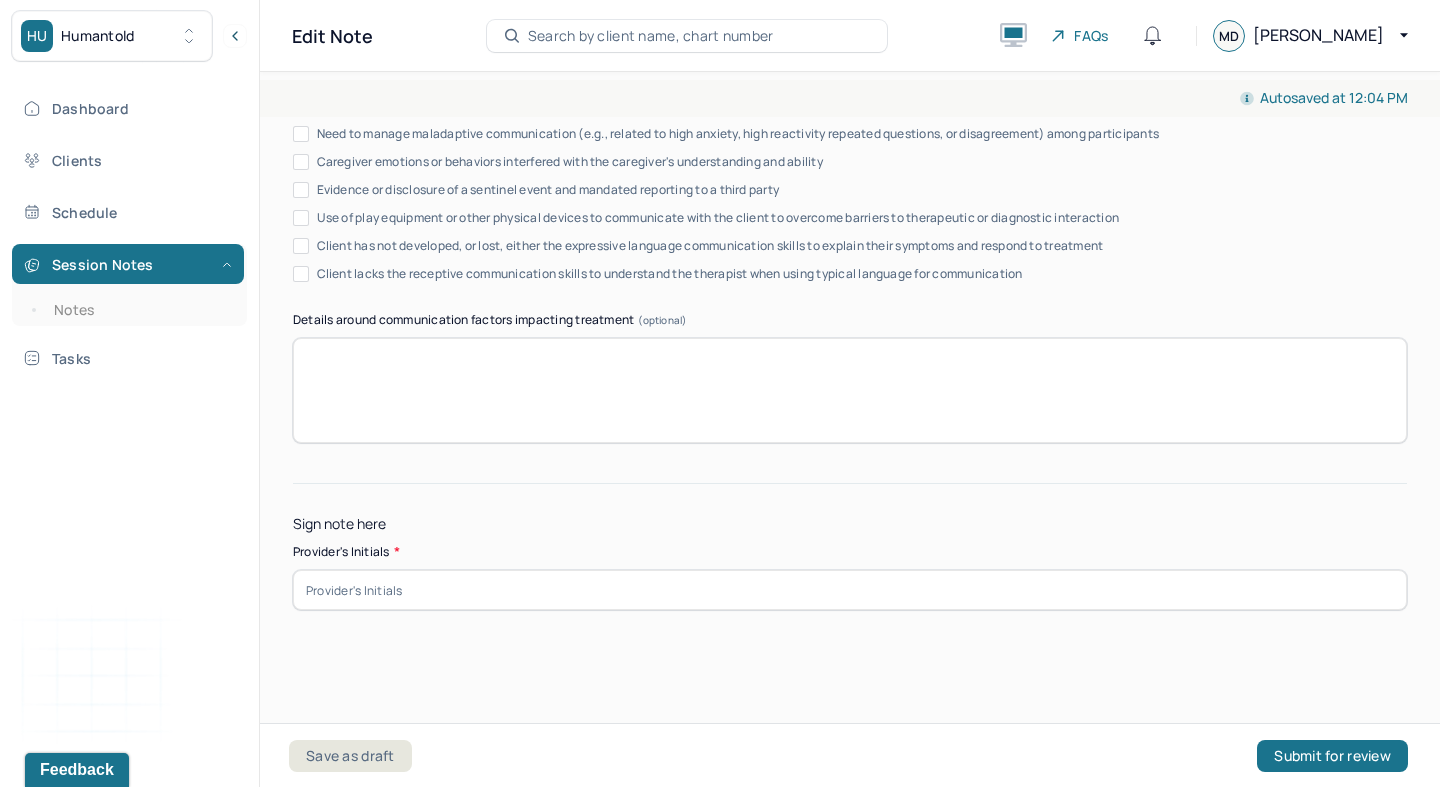 type on "Progress - client reflected on how her past traumas affect her trust in others and in her job" 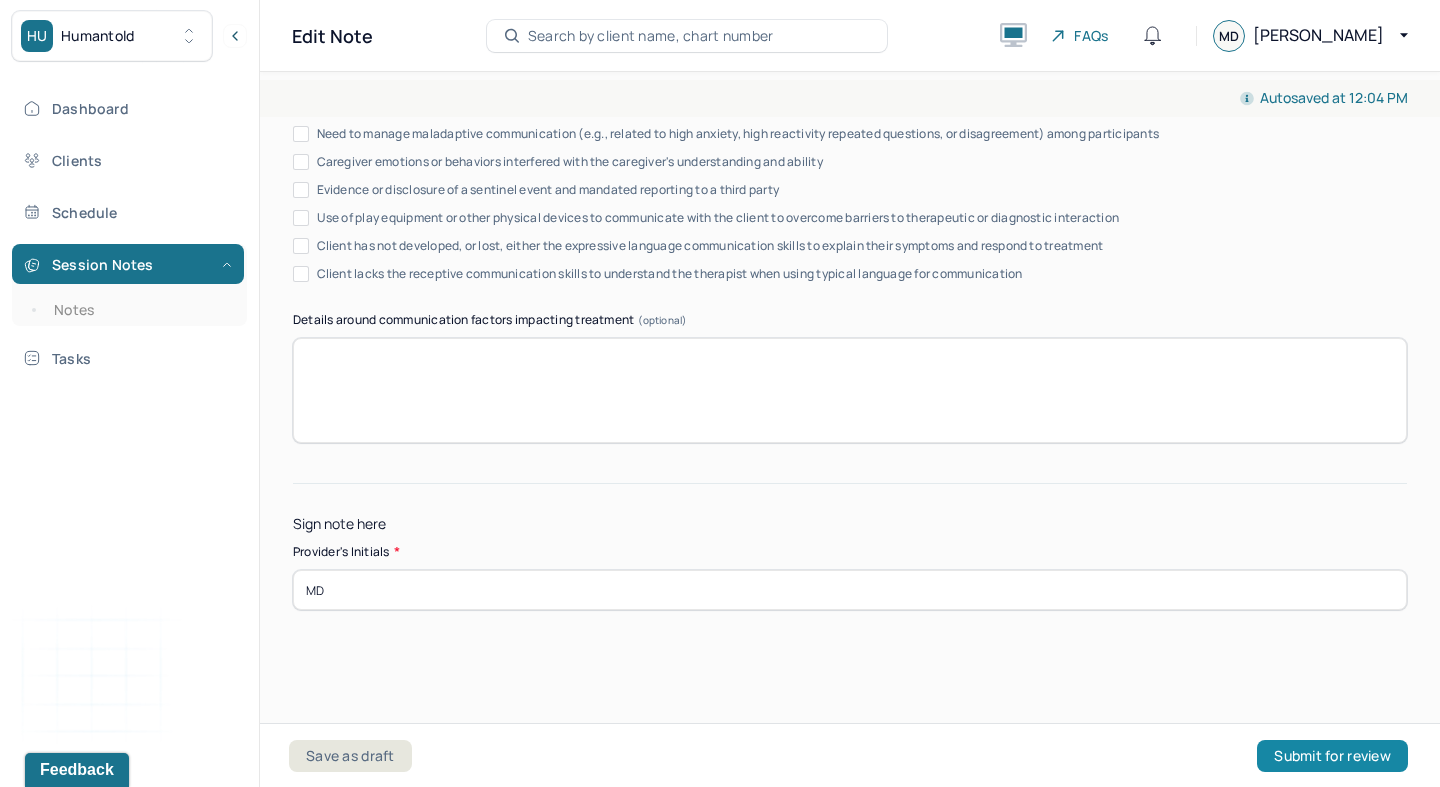 type on "MD" 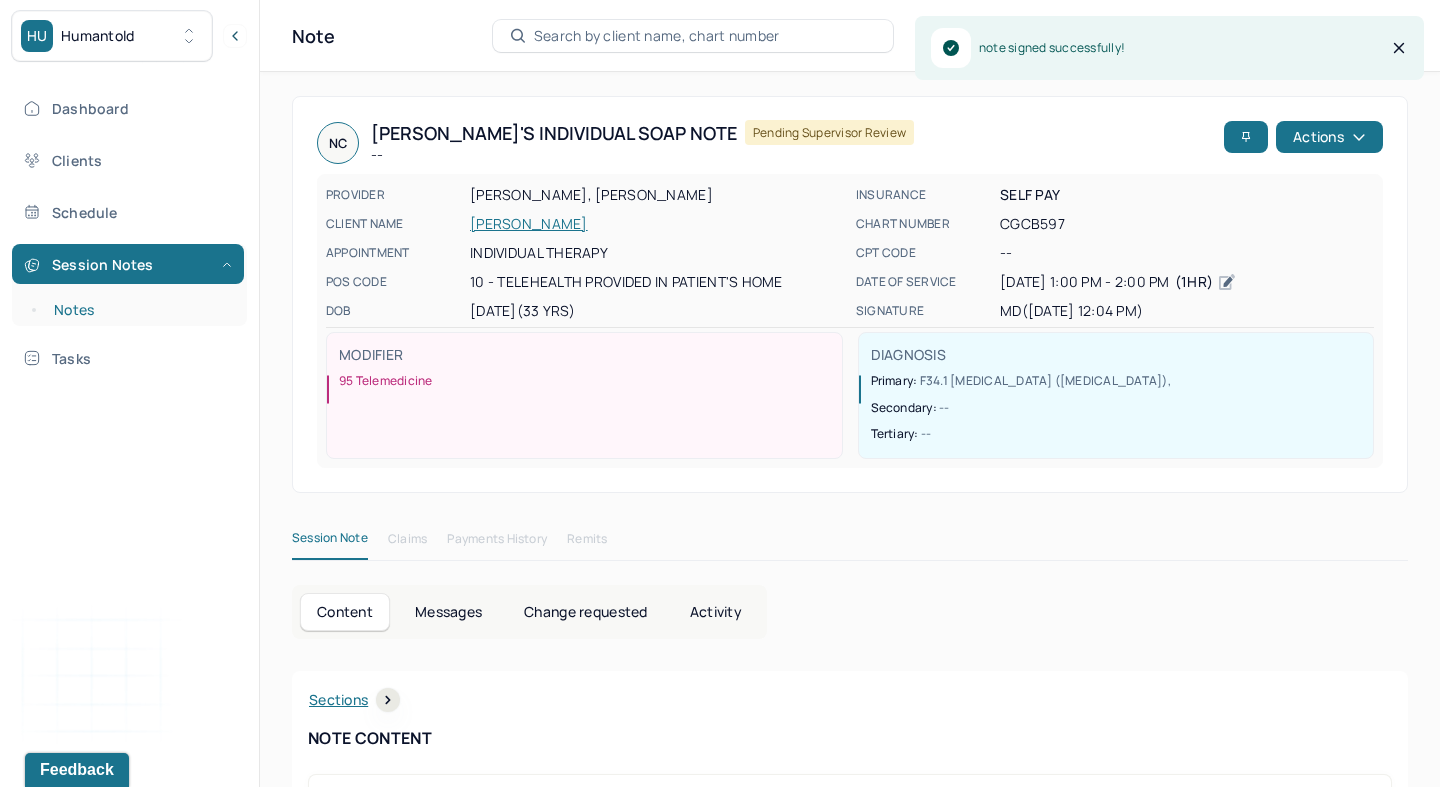 click on "Notes" at bounding box center [139, 310] 